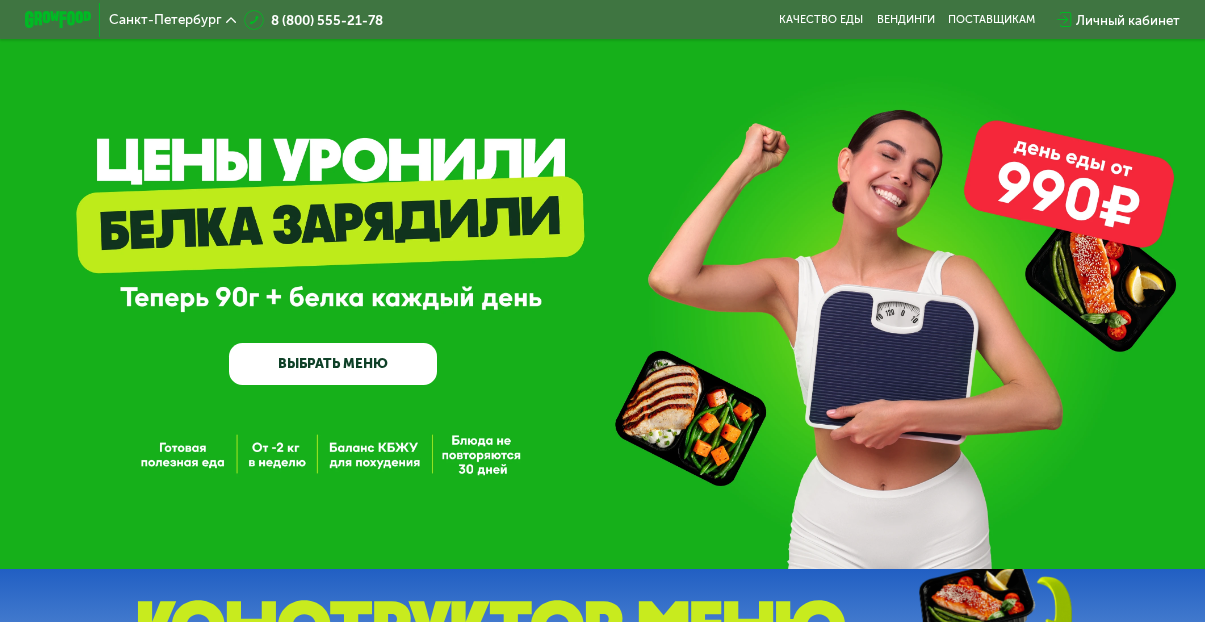 scroll, scrollTop: 0, scrollLeft: 0, axis: both 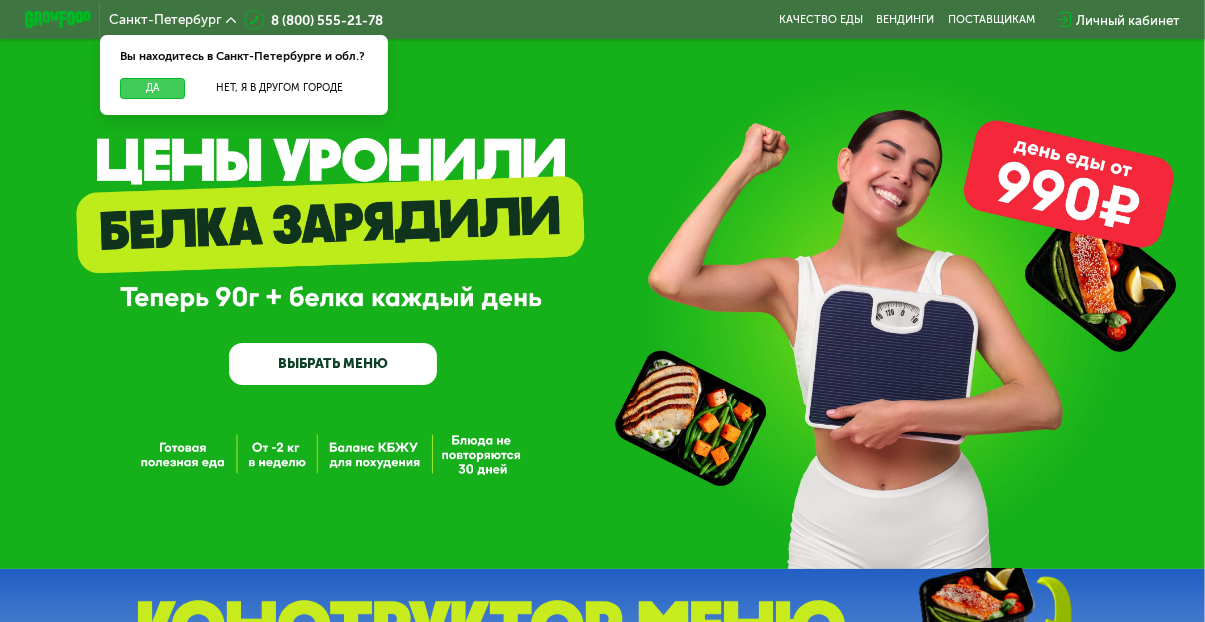 click on "Да" at bounding box center (152, 88) 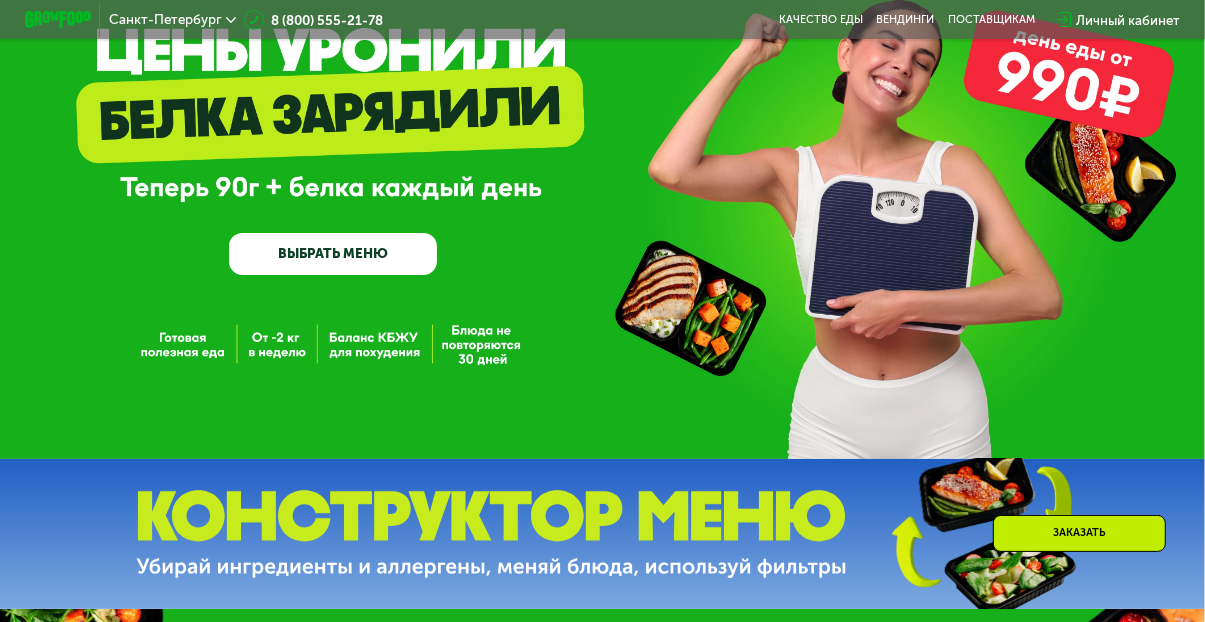 scroll, scrollTop: 111, scrollLeft: 0, axis: vertical 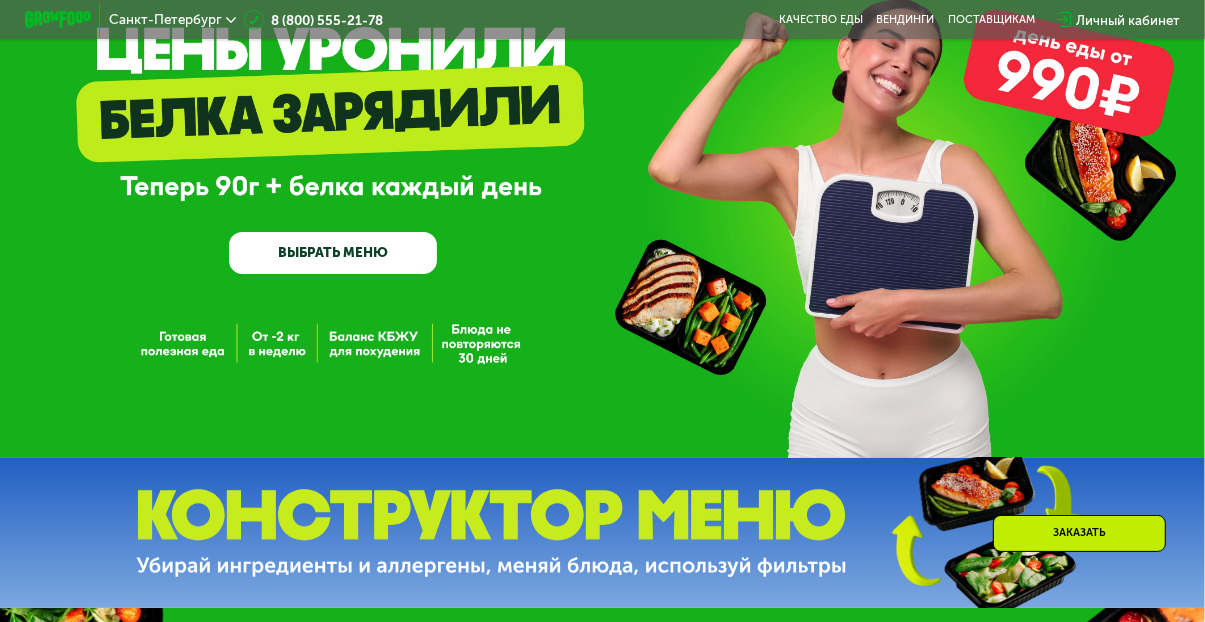 click on "ВЫБРАТЬ МЕНЮ" at bounding box center [333, 253] 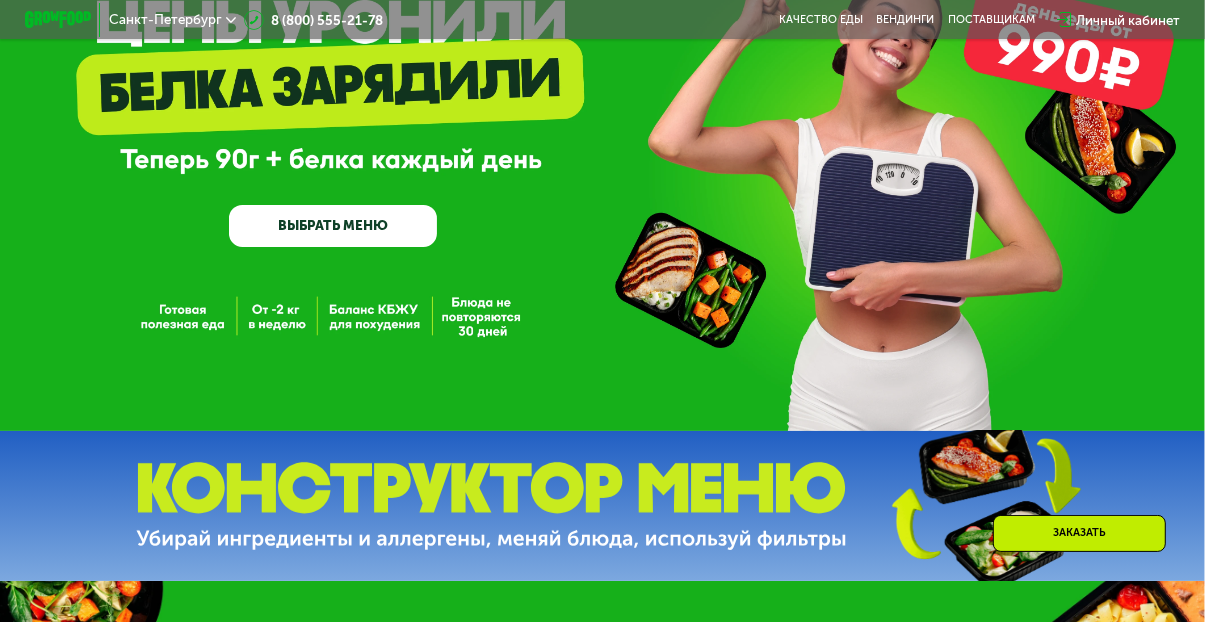 scroll, scrollTop: 134, scrollLeft: 0, axis: vertical 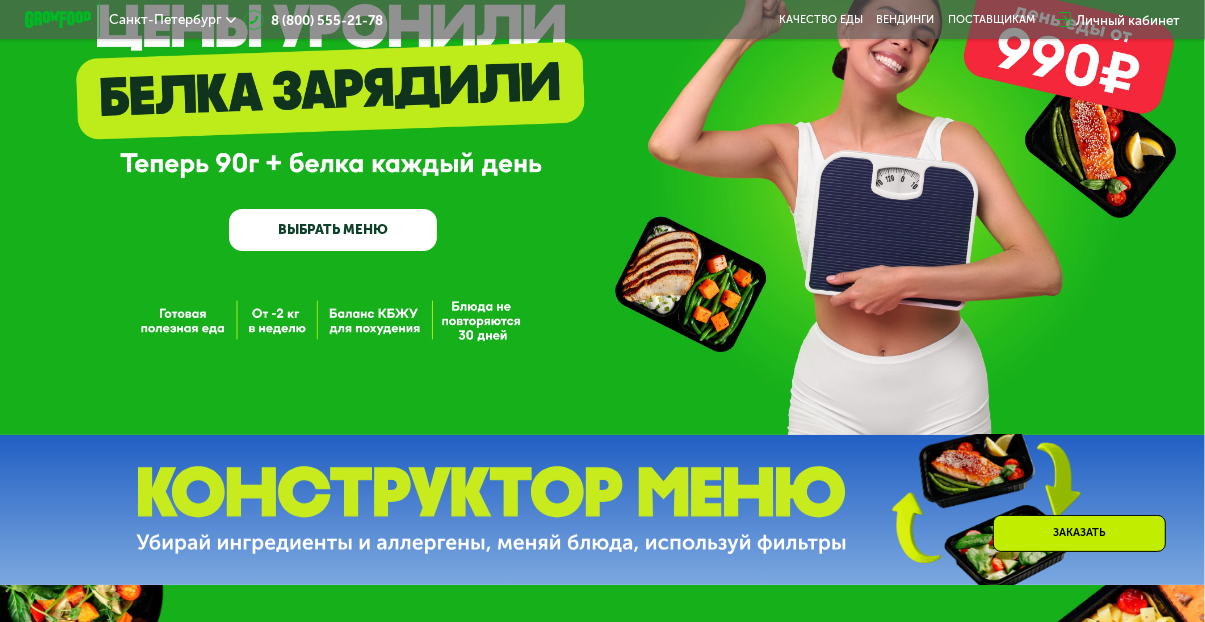 click on "ВЫБРАТЬ МЕНЮ" at bounding box center (333, 230) 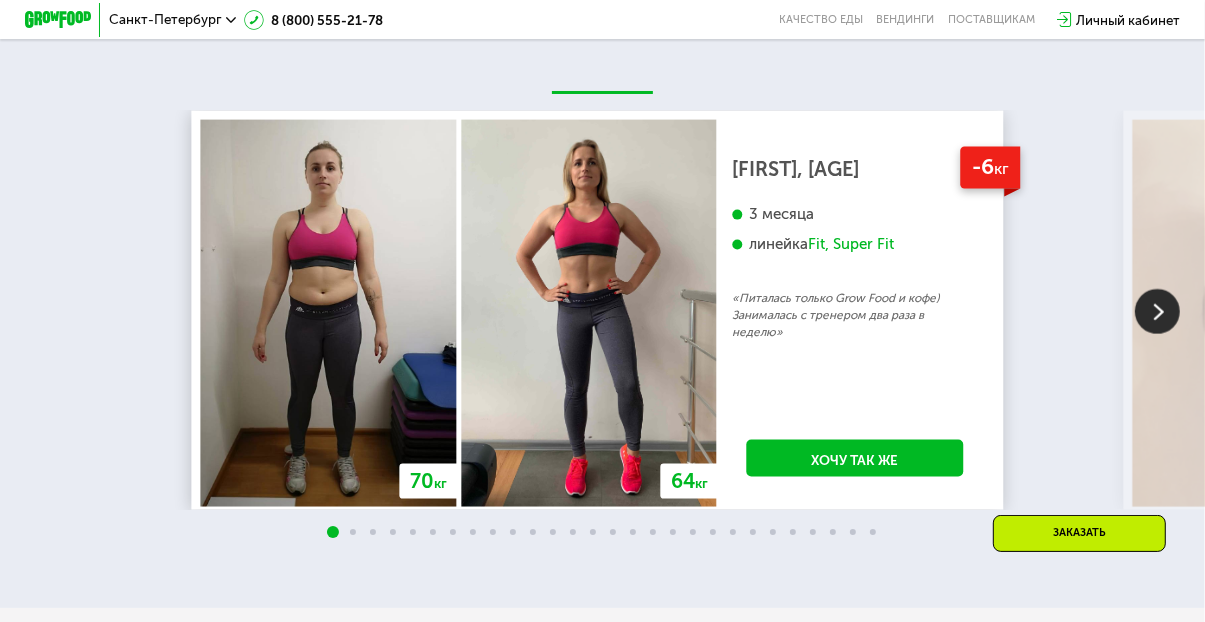 scroll, scrollTop: 1882, scrollLeft: 0, axis: vertical 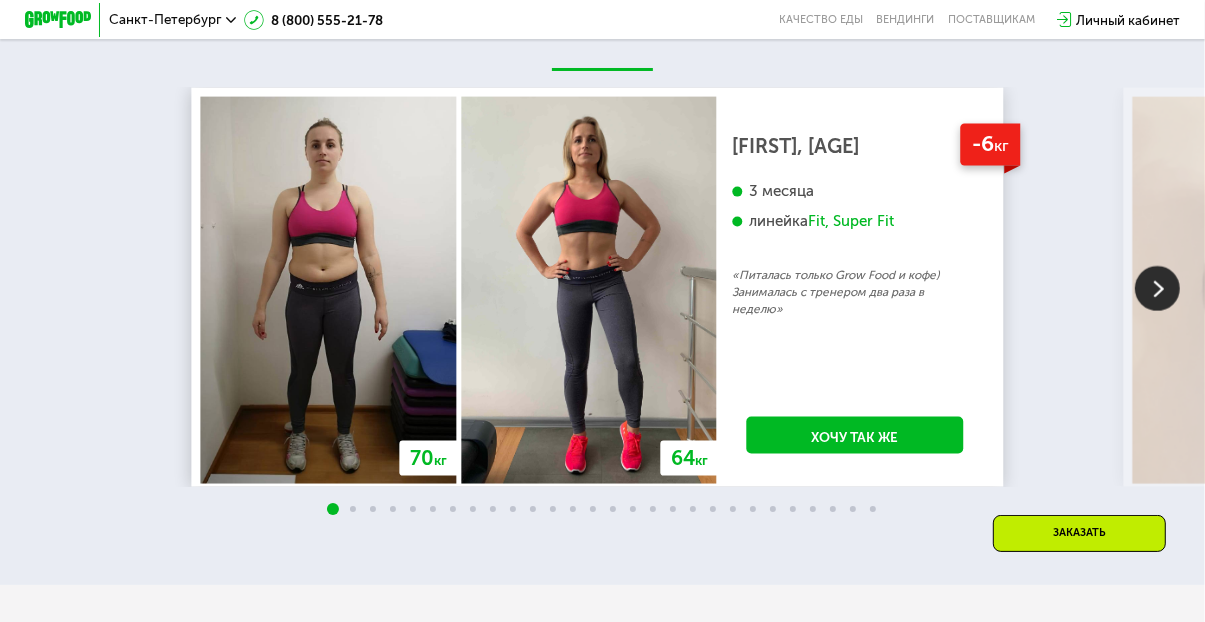 click at bounding box center [1157, 288] 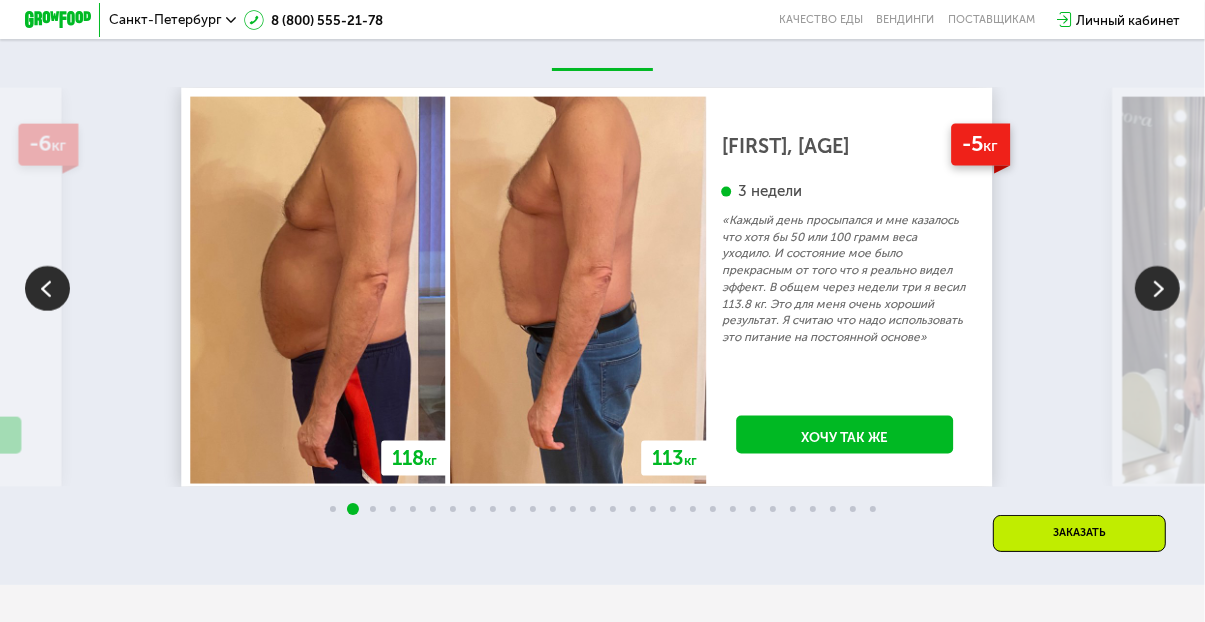 click at bounding box center (1157, 288) 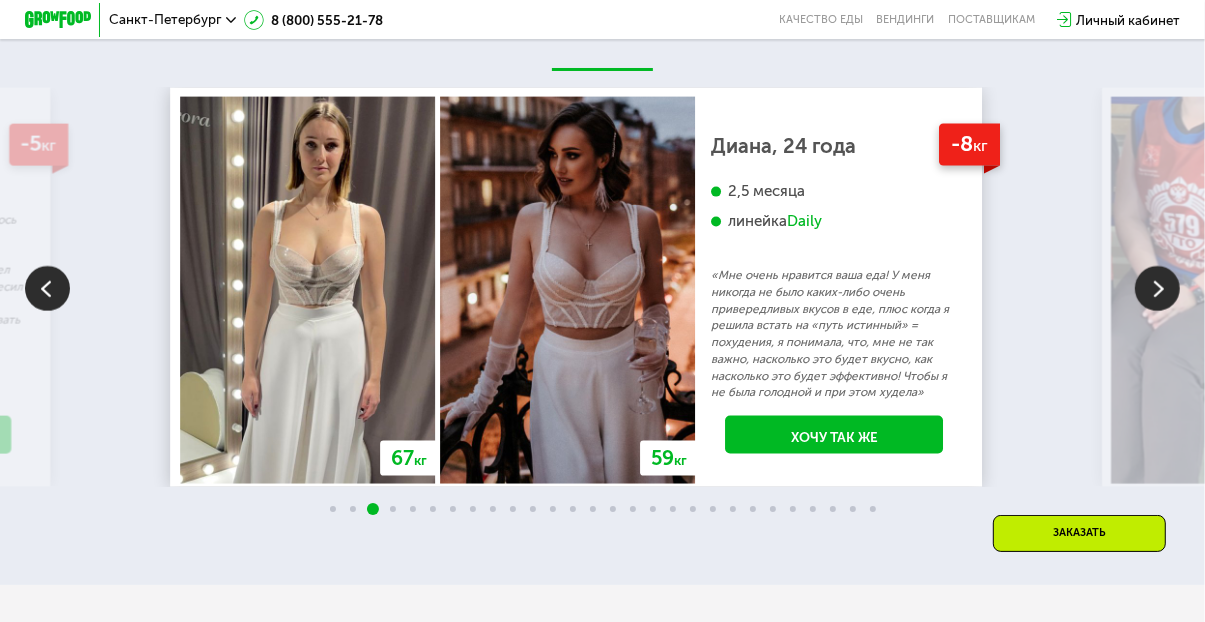 click at bounding box center [47, 288] 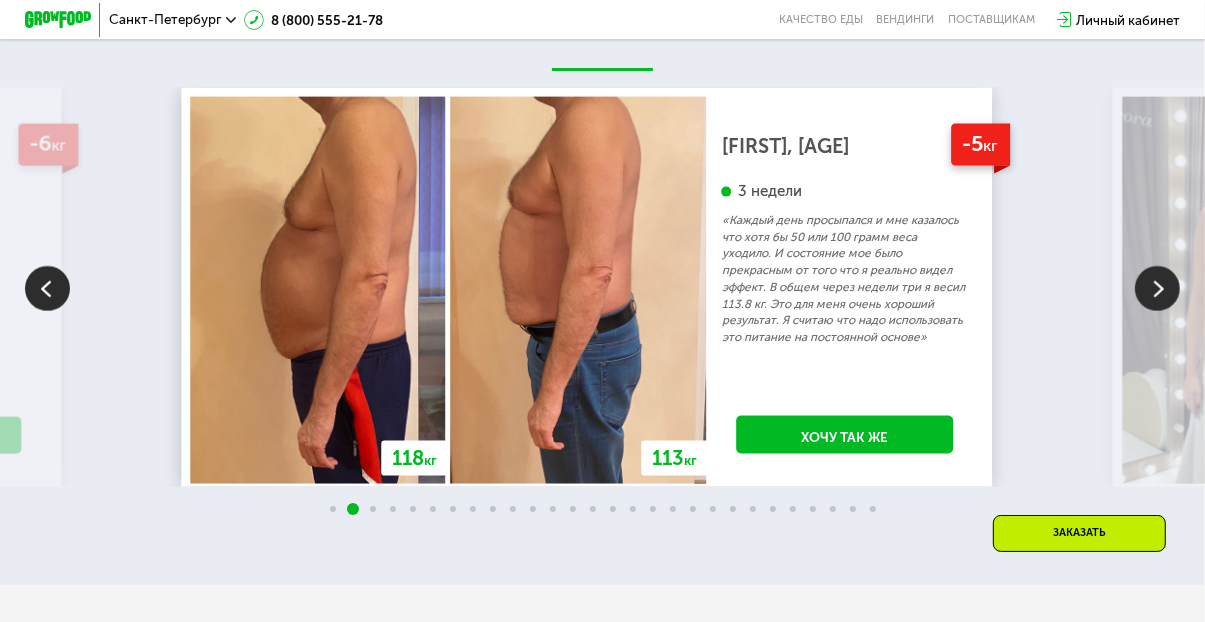 click at bounding box center (1157, 288) 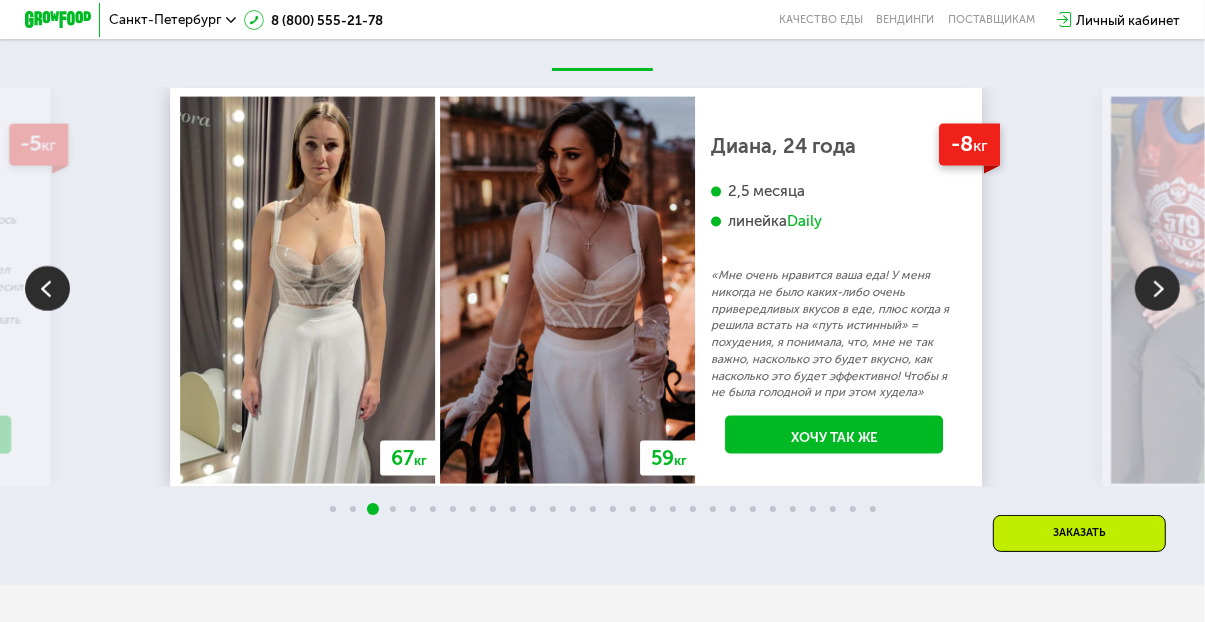 click at bounding box center (1157, 288) 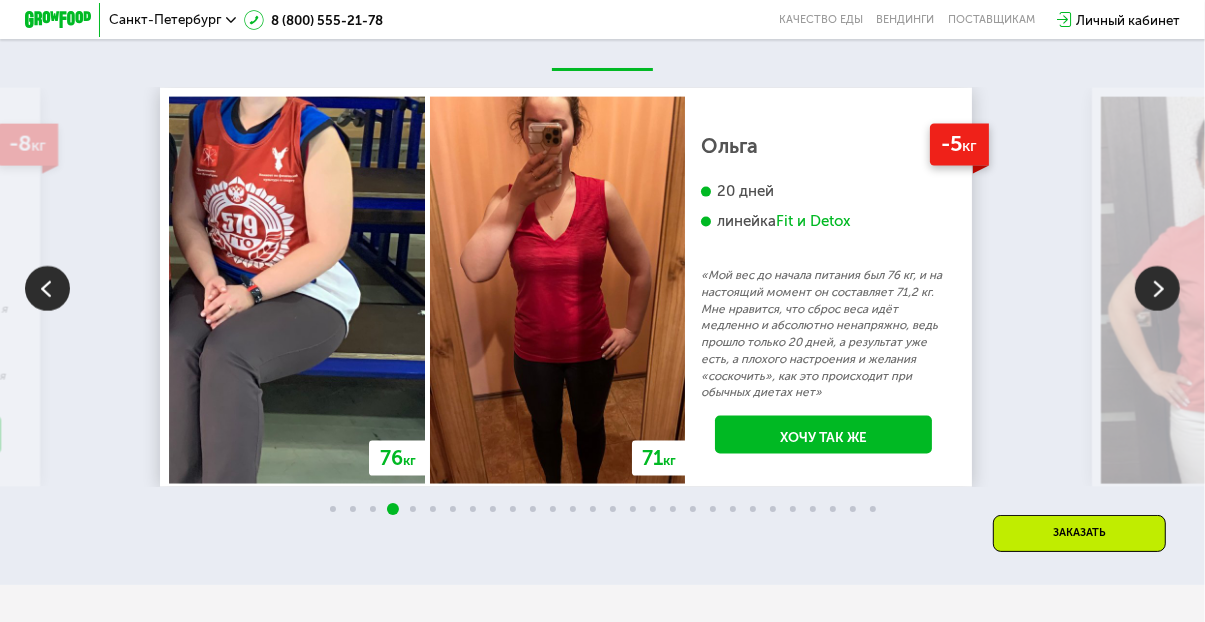 click at bounding box center (1157, 288) 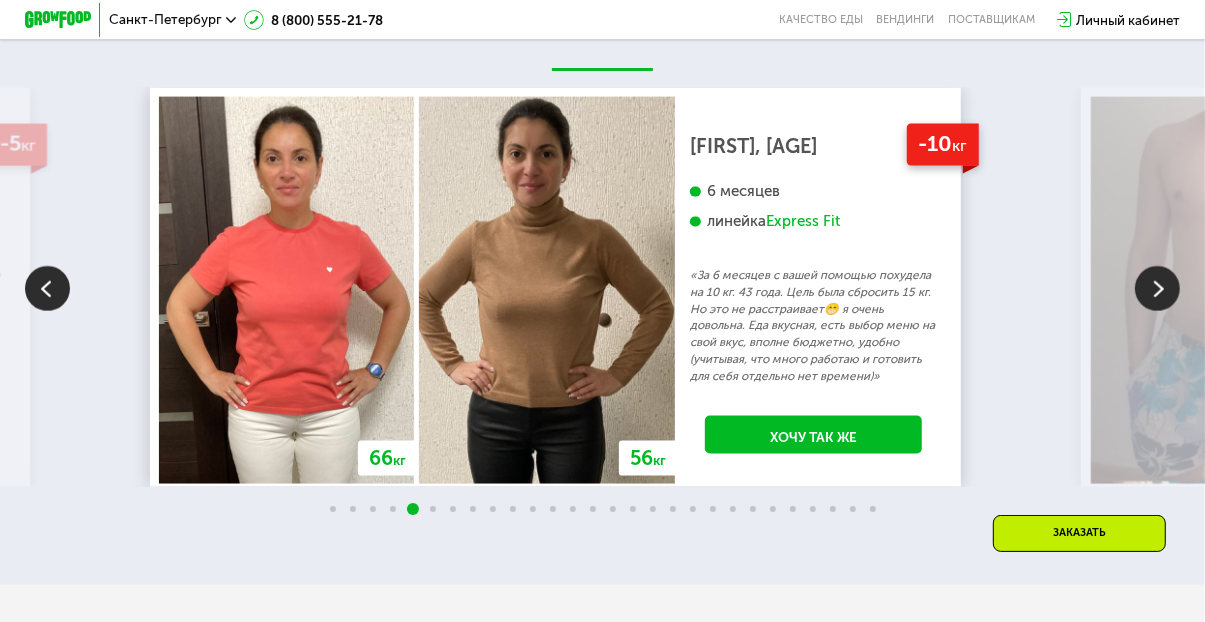 click at bounding box center [1157, 288] 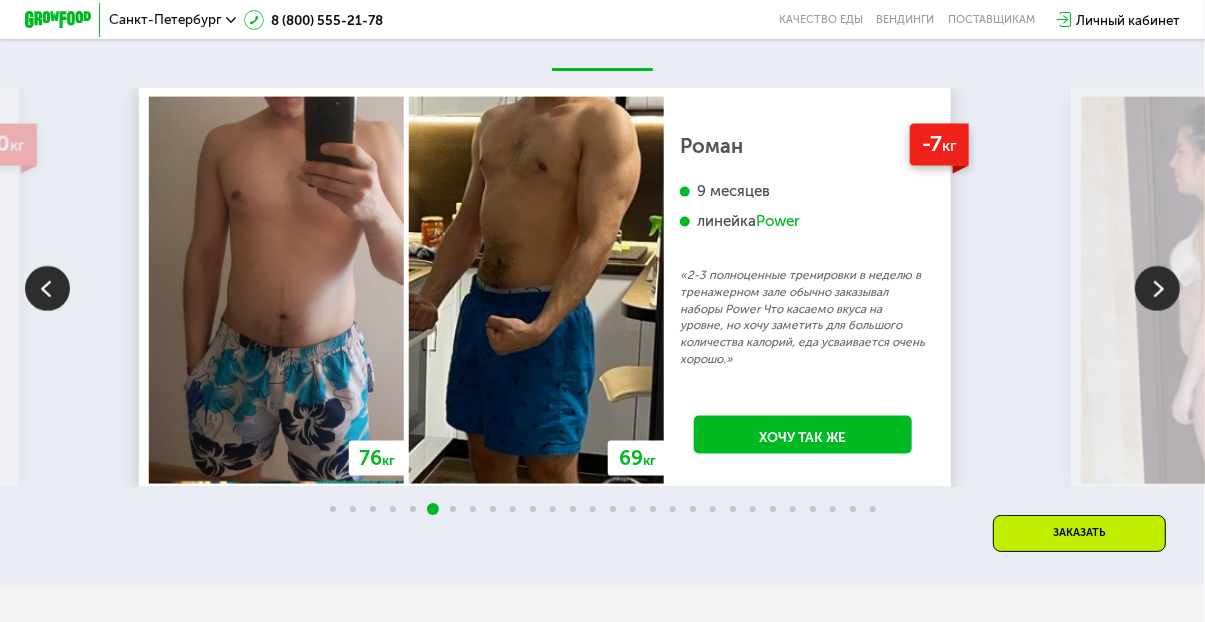 click at bounding box center (1157, 288) 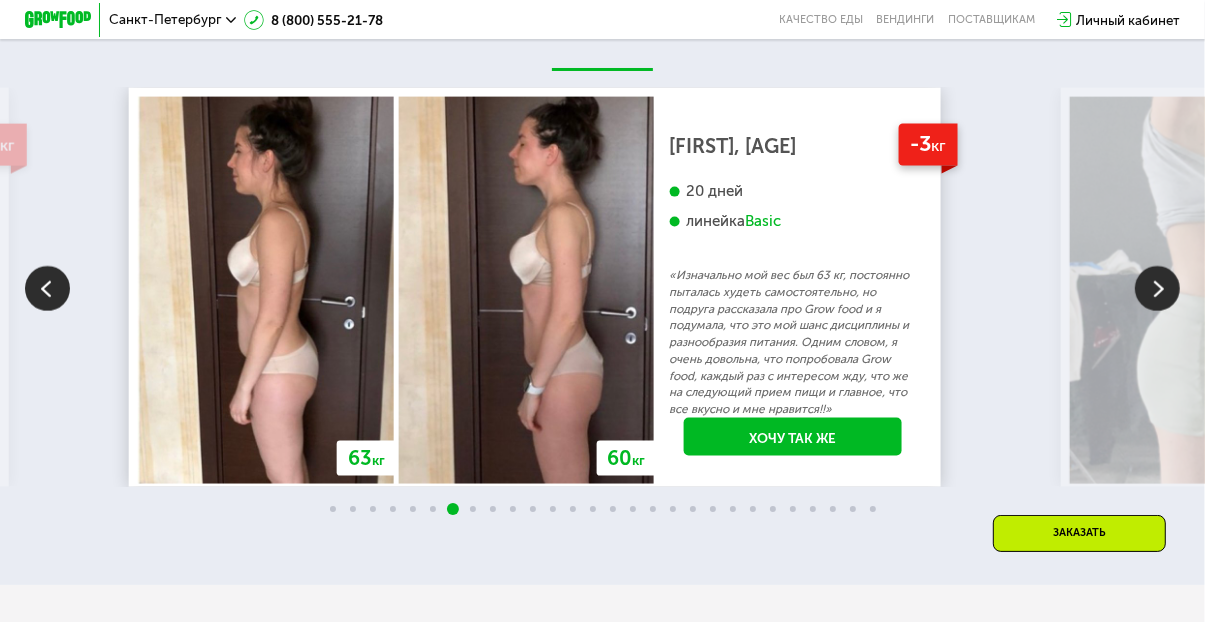 click at bounding box center (1157, 288) 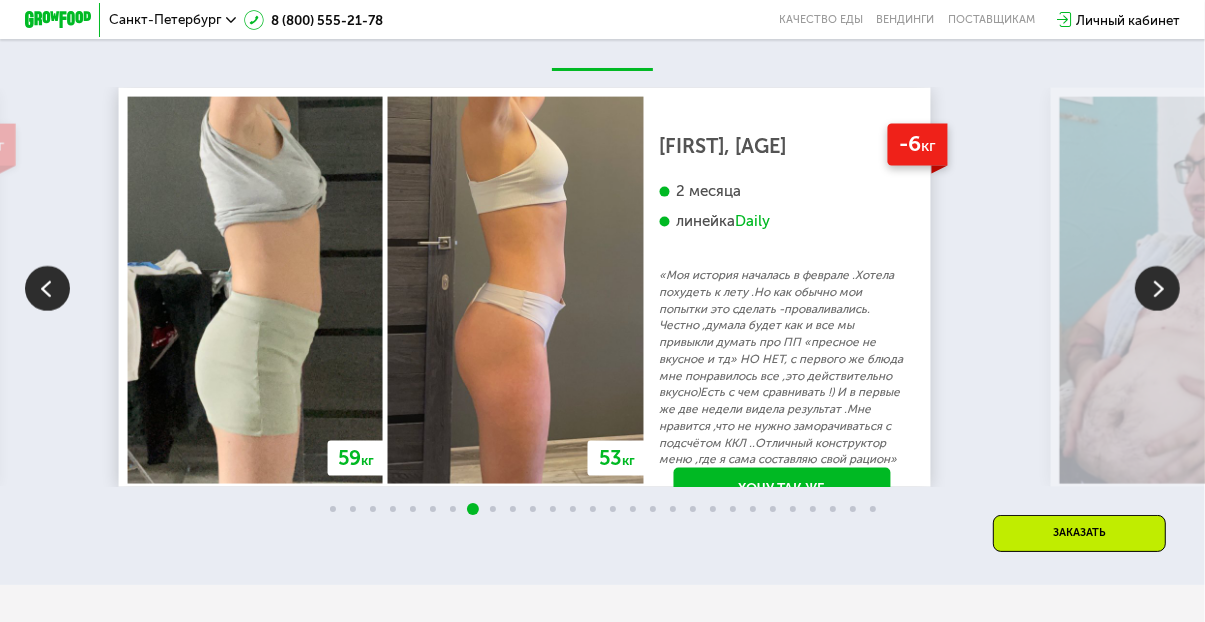 click at bounding box center (1157, 288) 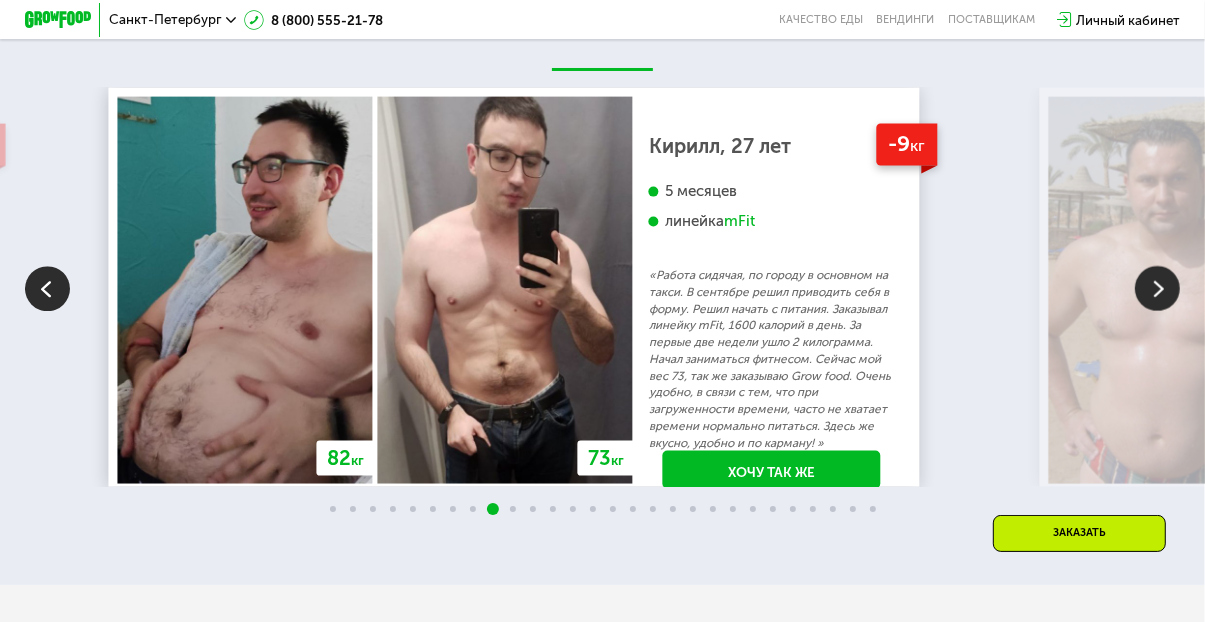 click at bounding box center [1157, 288] 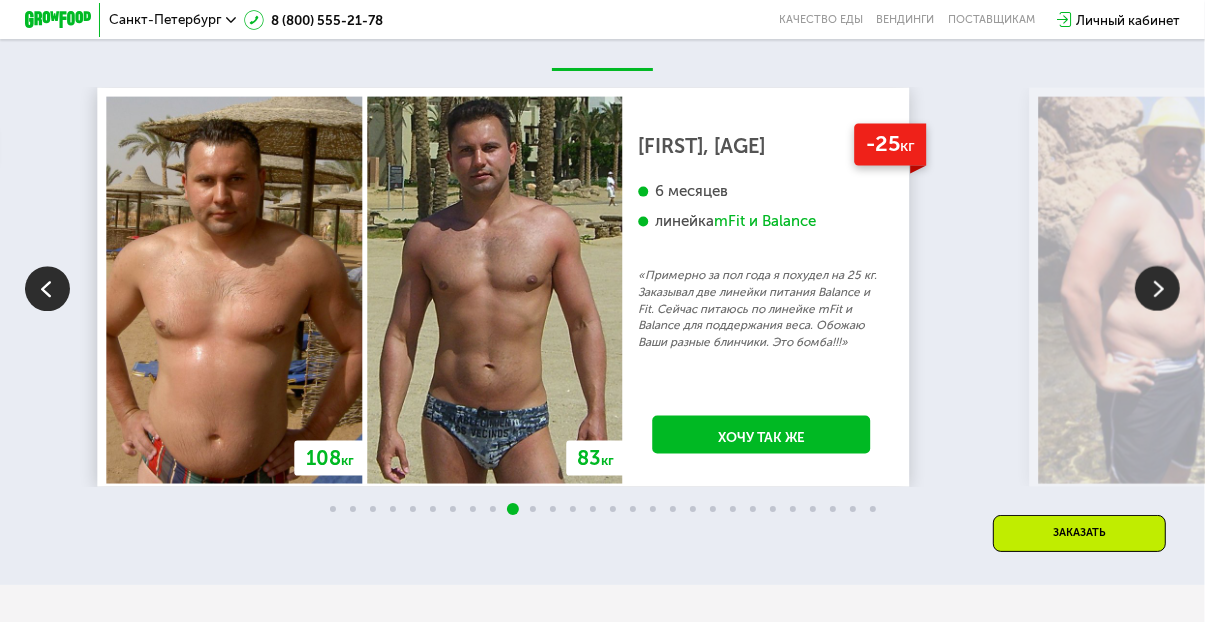 click at bounding box center (1157, 288) 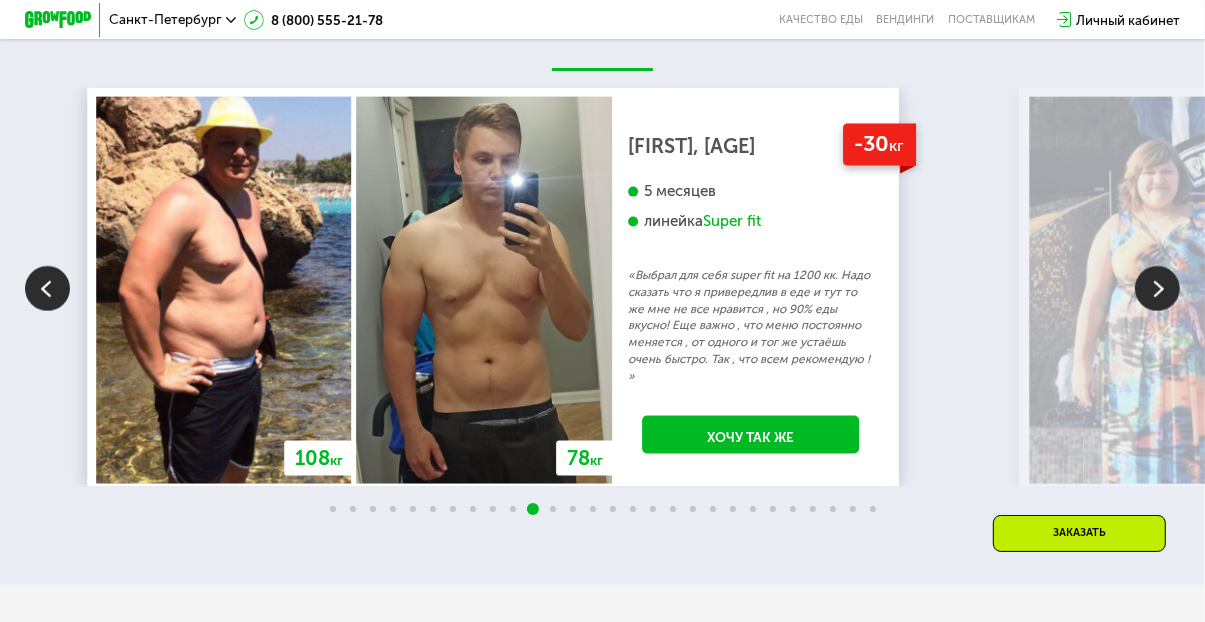 click at bounding box center (1157, 288) 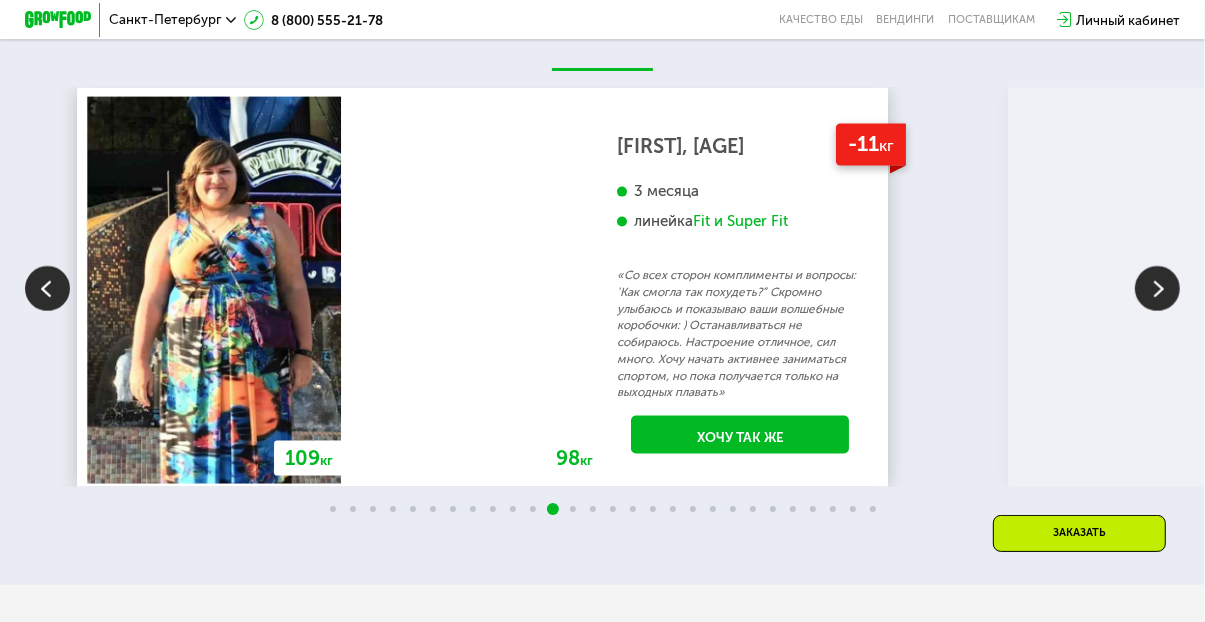 click at bounding box center (1157, 288) 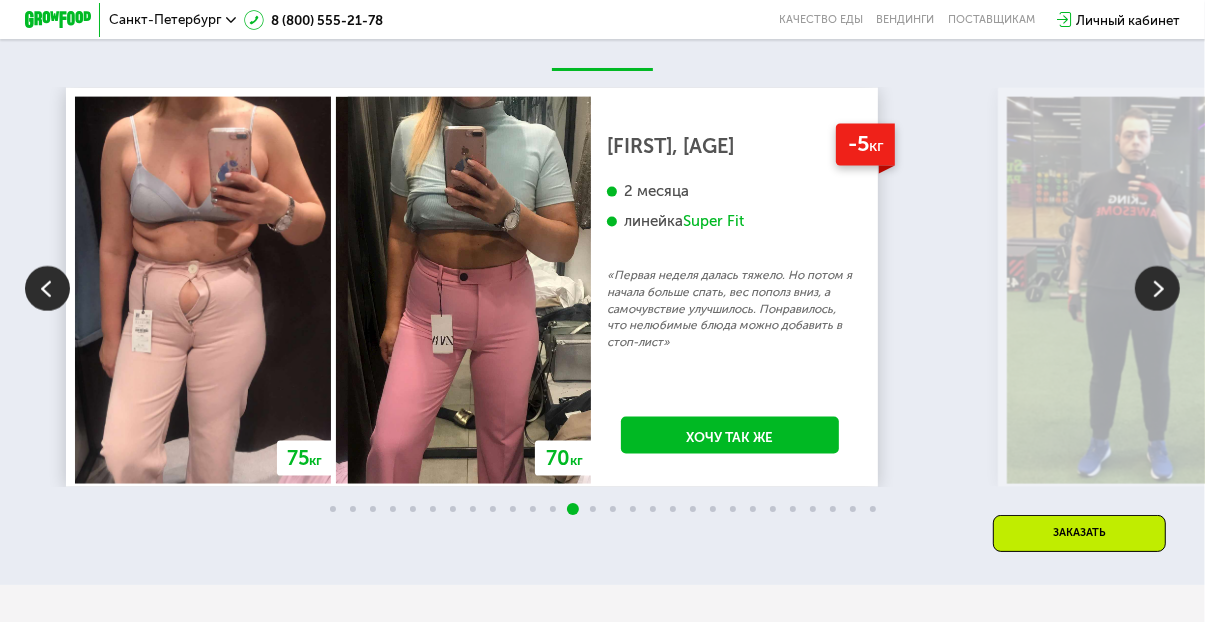 click at bounding box center (1157, 288) 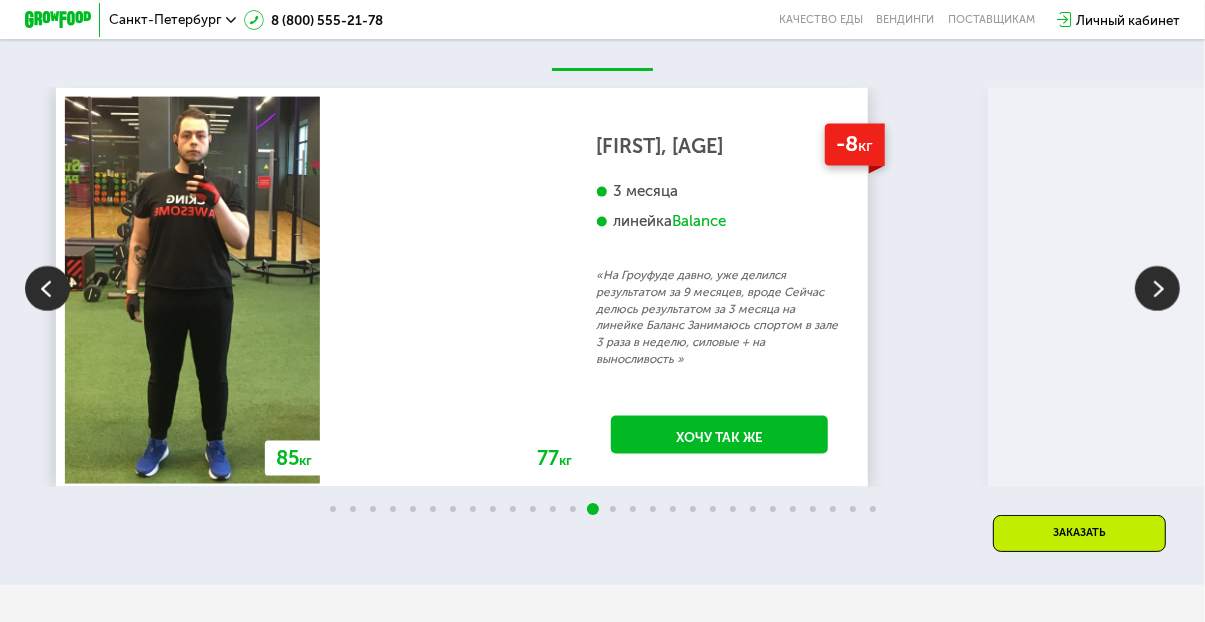 click at bounding box center [1157, 288] 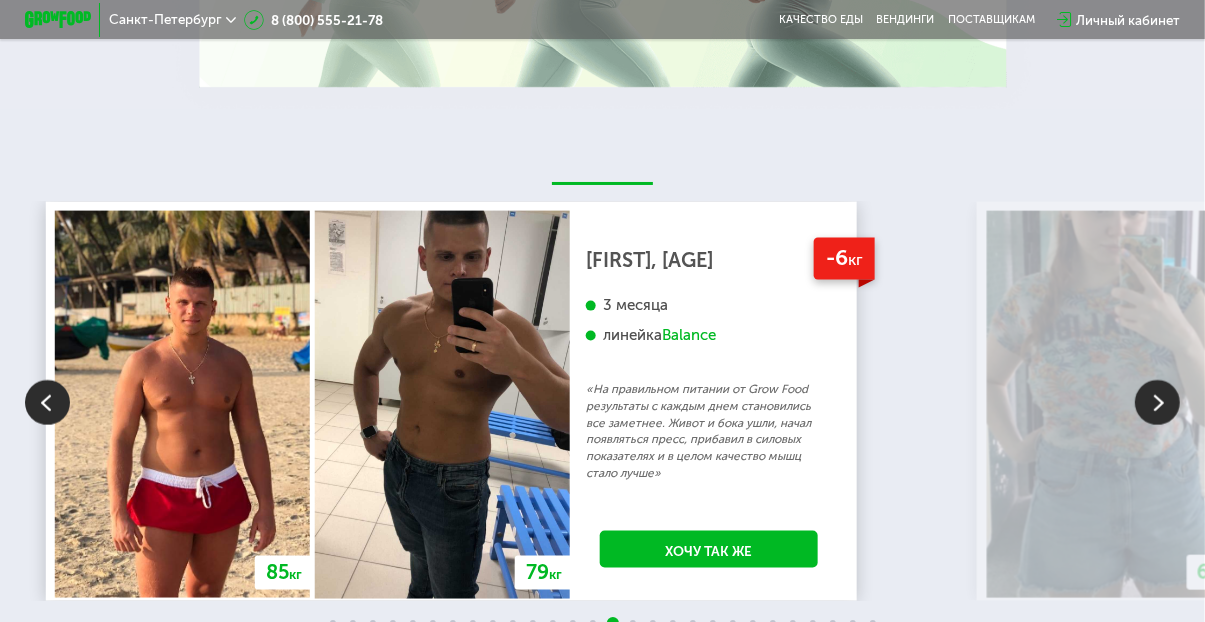 scroll, scrollTop: 0, scrollLeft: 0, axis: both 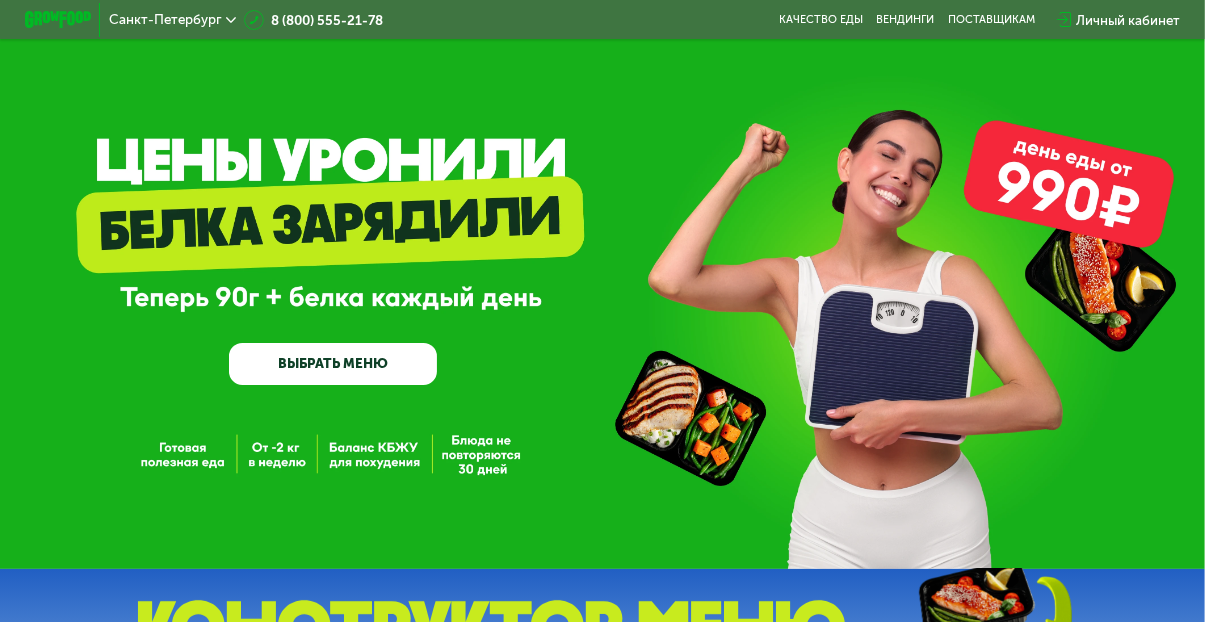 click on "ВЫБРАТЬ МЕНЮ" at bounding box center [333, 364] 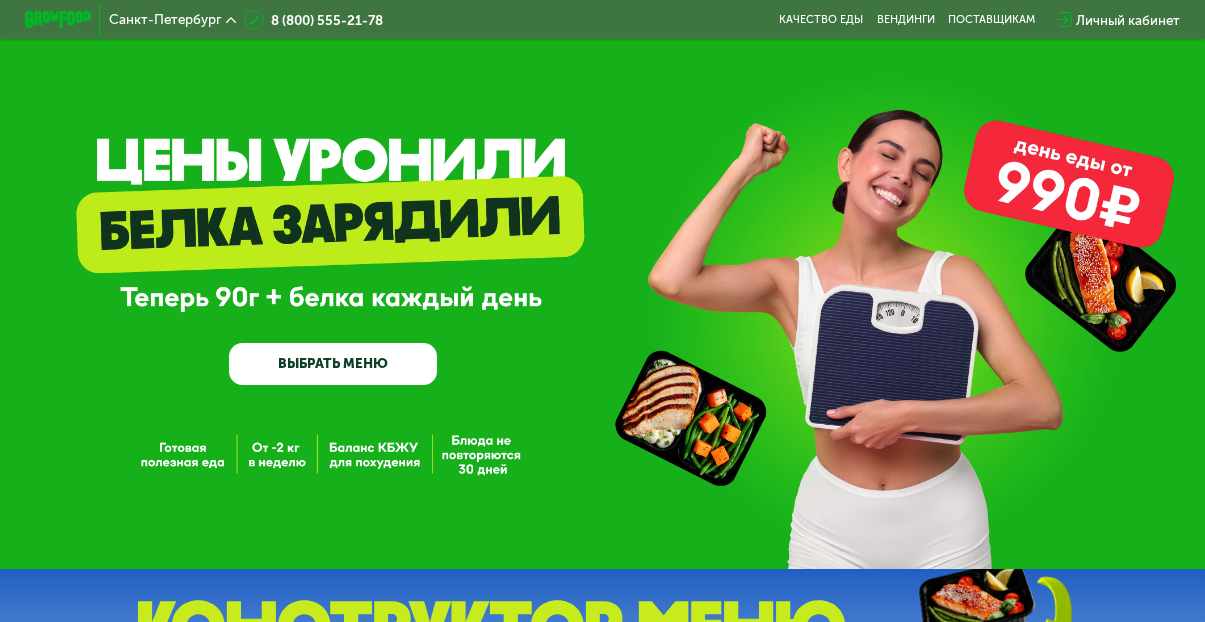 scroll, scrollTop: 0, scrollLeft: 0, axis: both 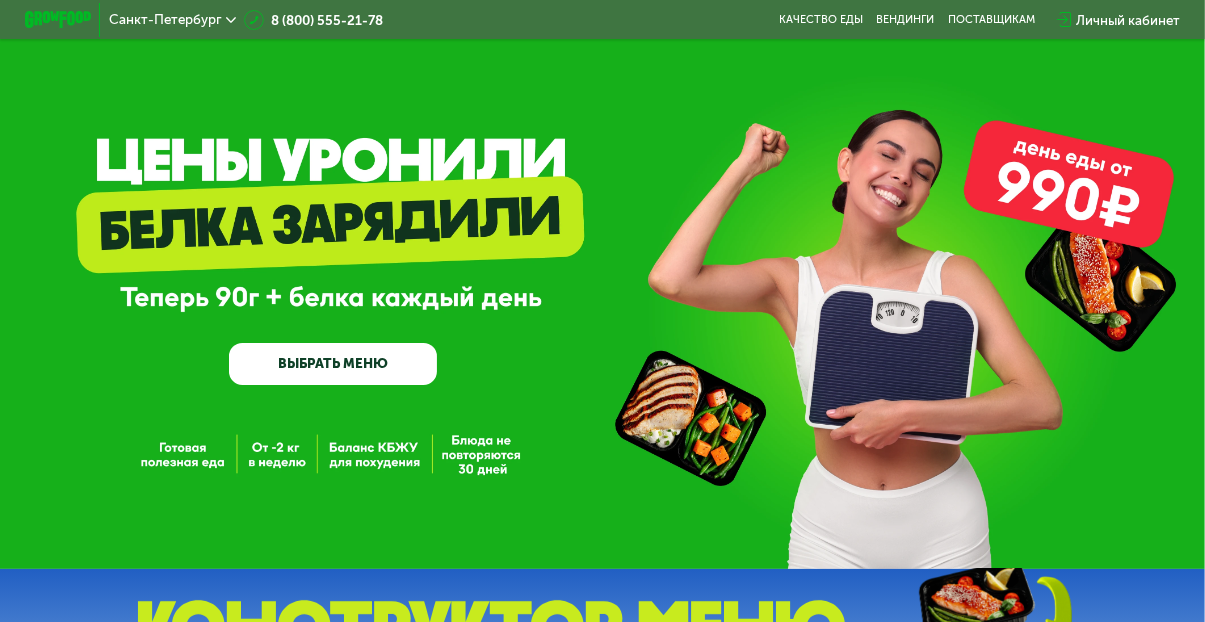 click on "ВЫБРАТЬ МЕНЮ" at bounding box center (333, 364) 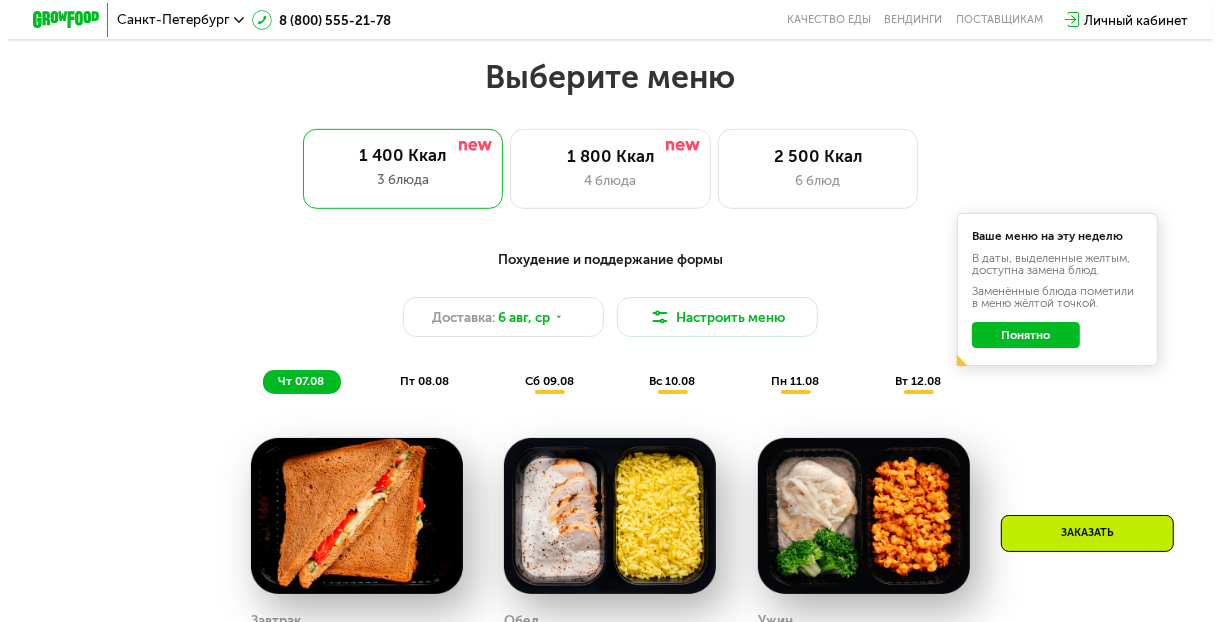 scroll, scrollTop: 745, scrollLeft: 0, axis: vertical 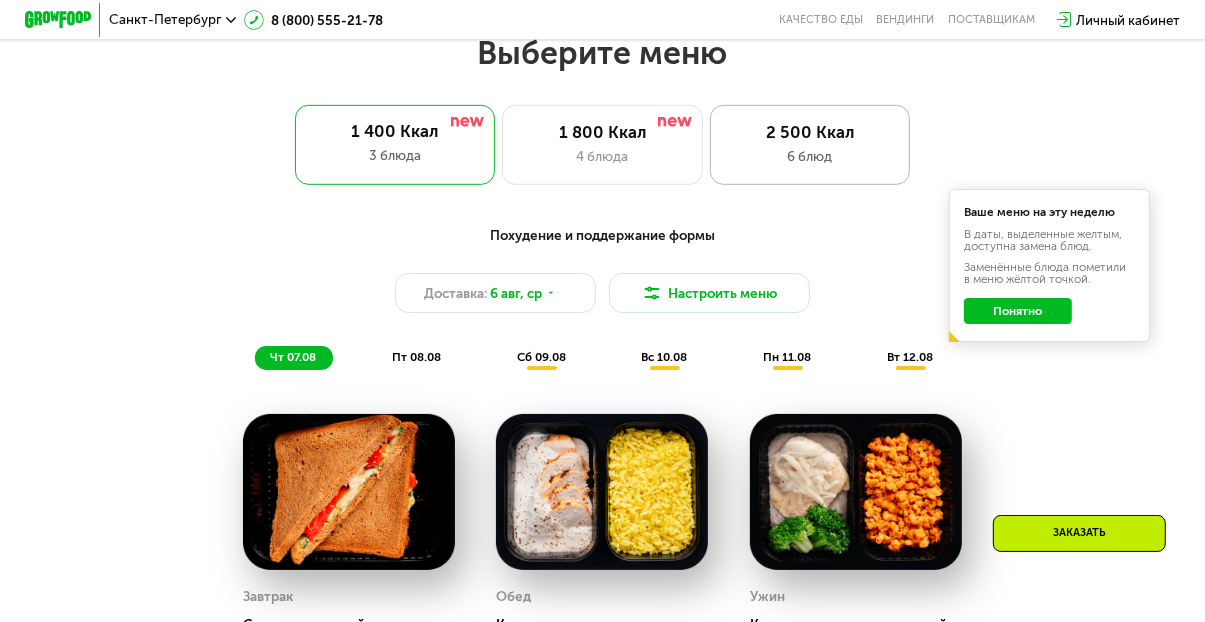click on "2 500 Ккал" at bounding box center [809, 132] 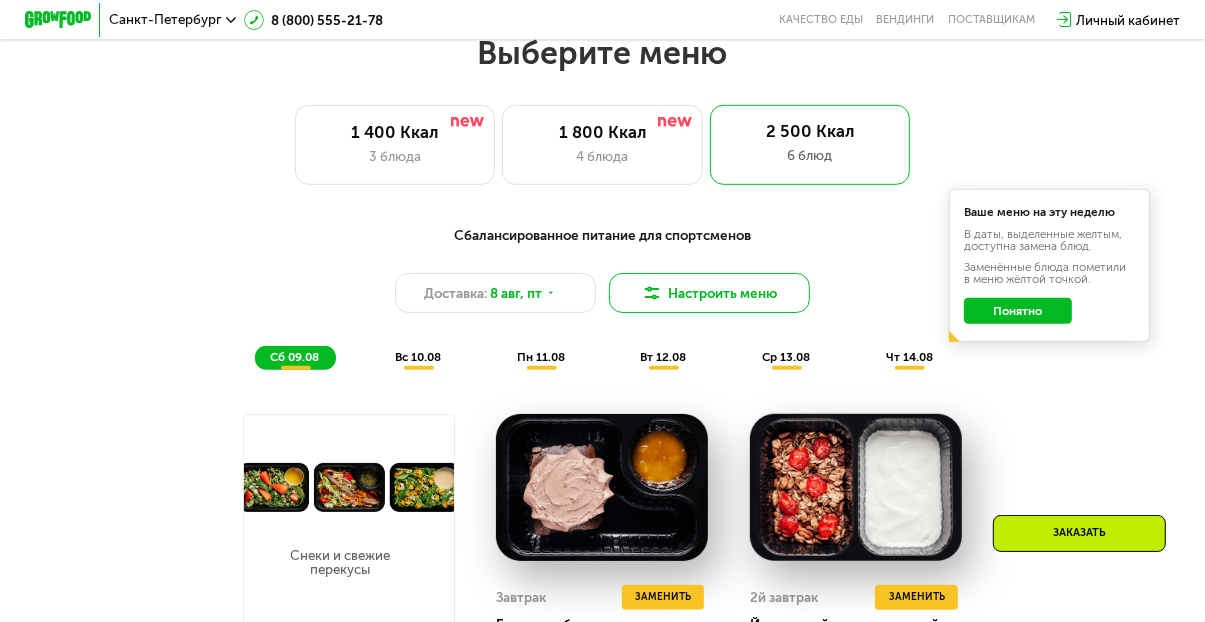 click on "Настроить меню" at bounding box center (709, 293) 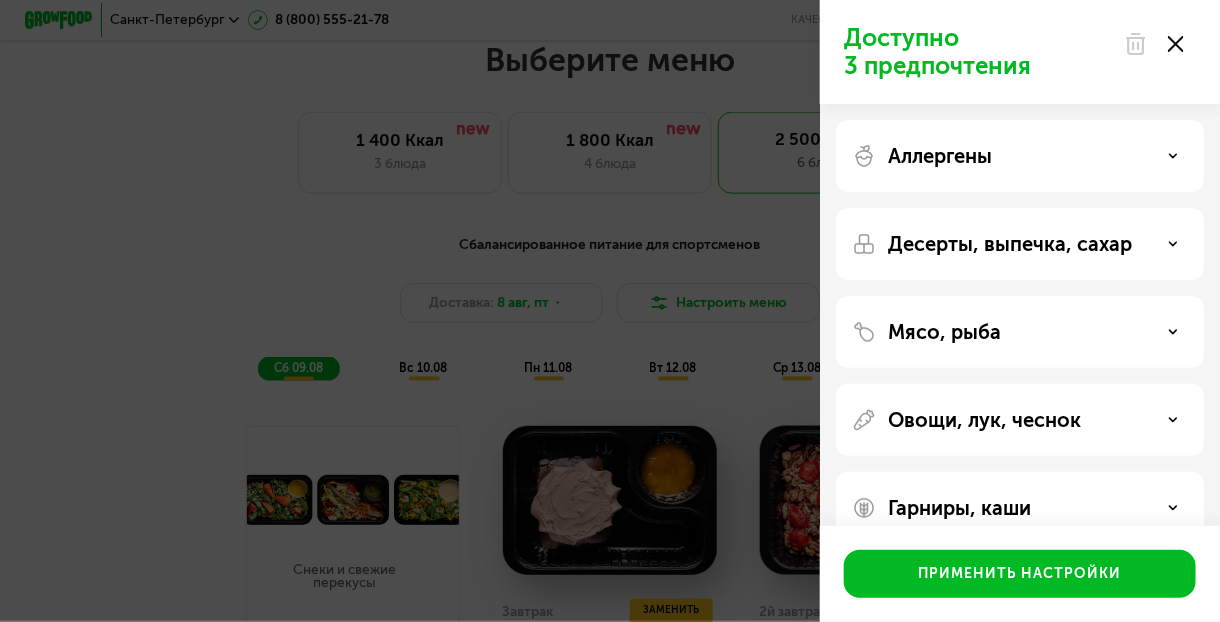 click on "Аллергены" at bounding box center [940, 156] 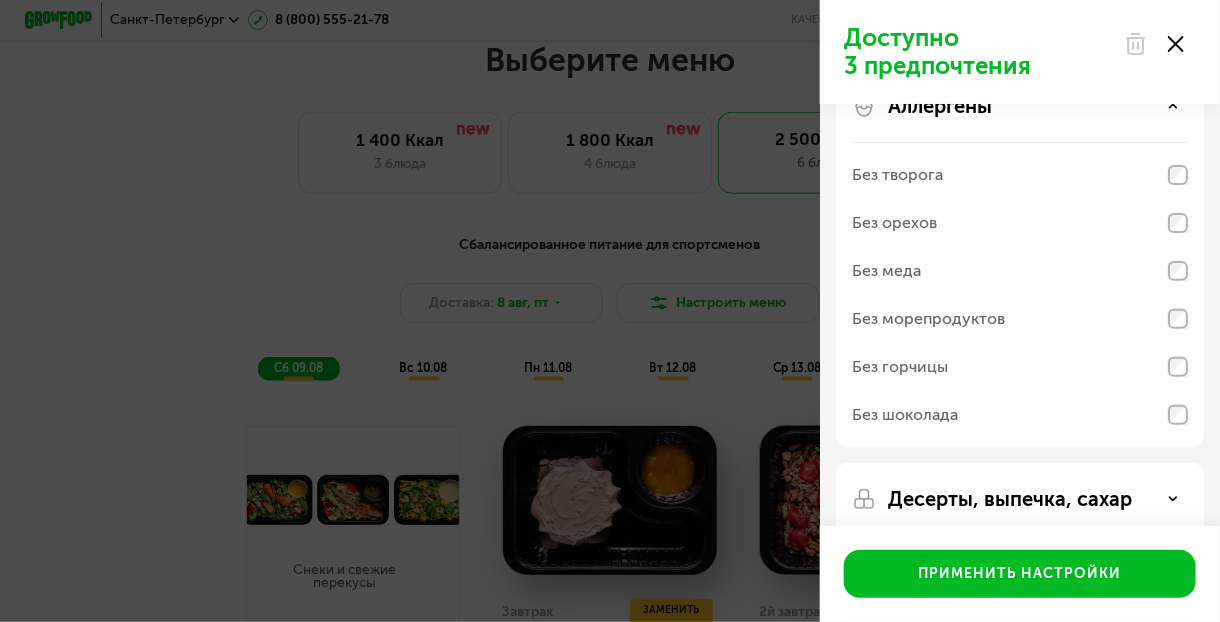 scroll, scrollTop: 73, scrollLeft: 0, axis: vertical 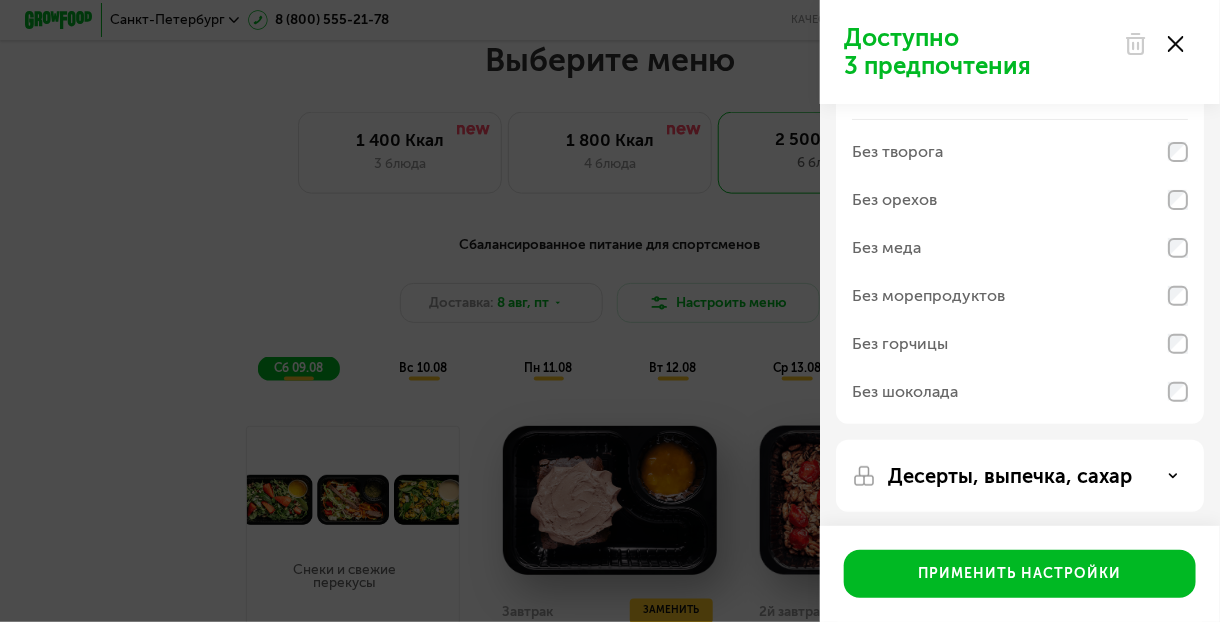 click on "Без орехов" 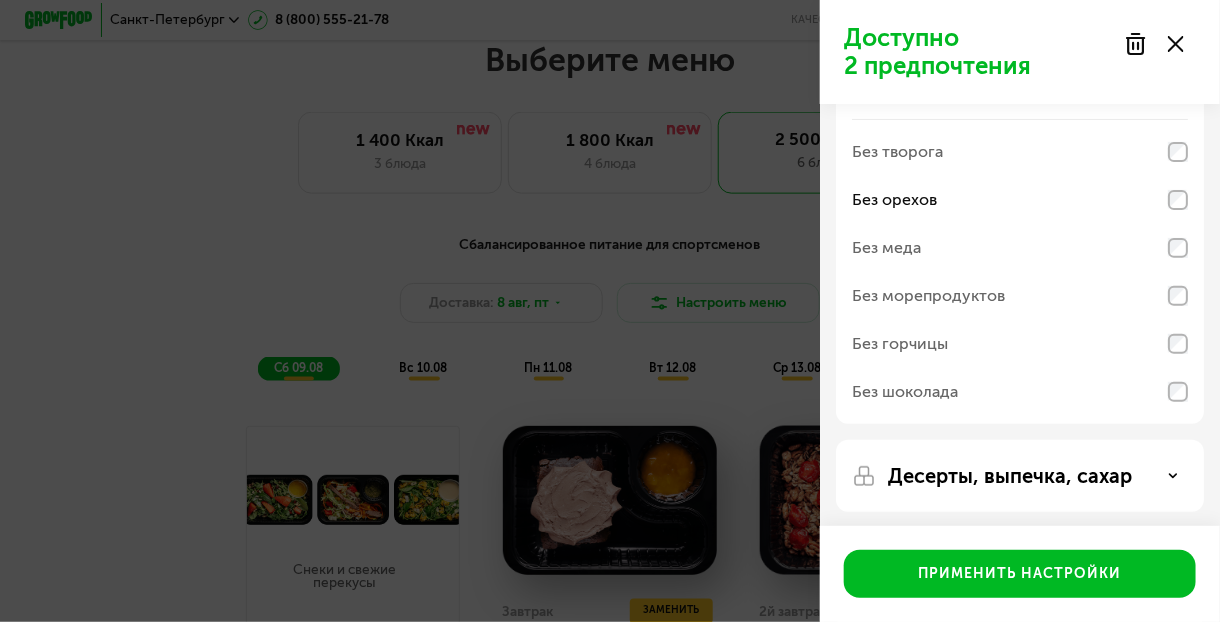click on "Без меда" 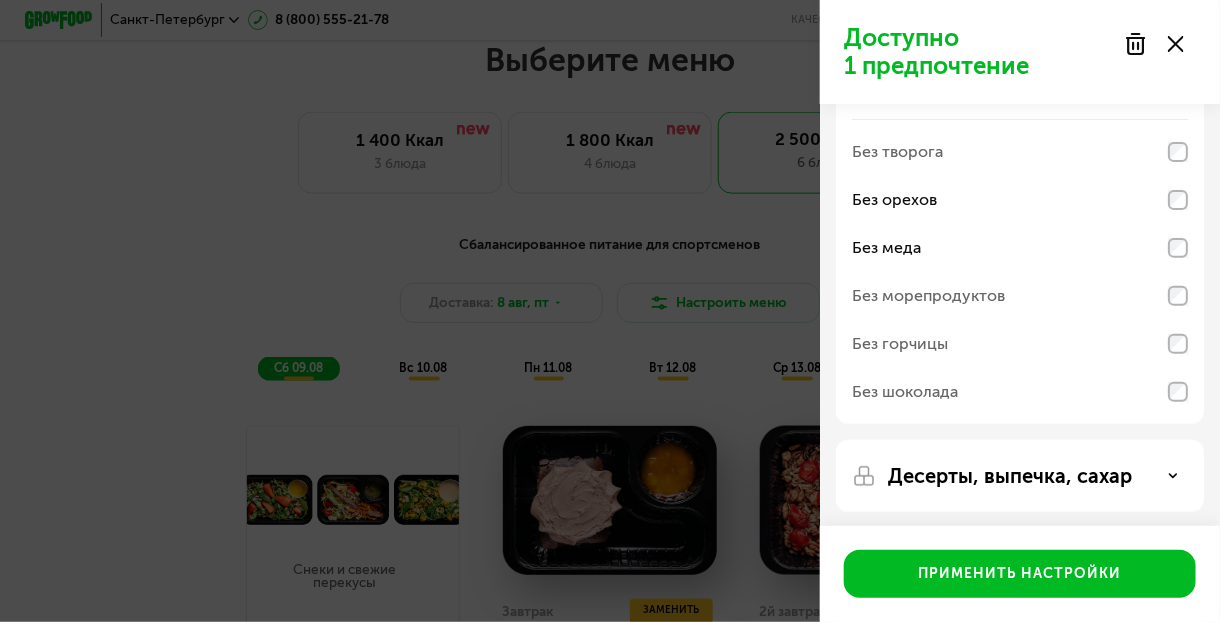 click on "Без горчицы" 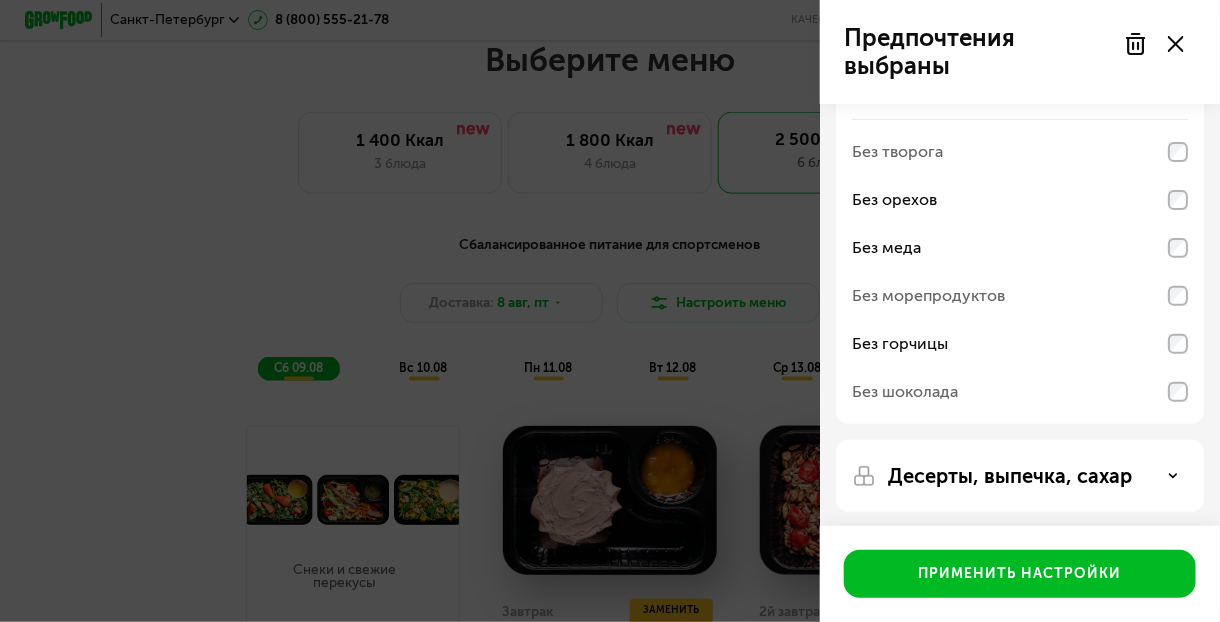 click on "Без шоколада" 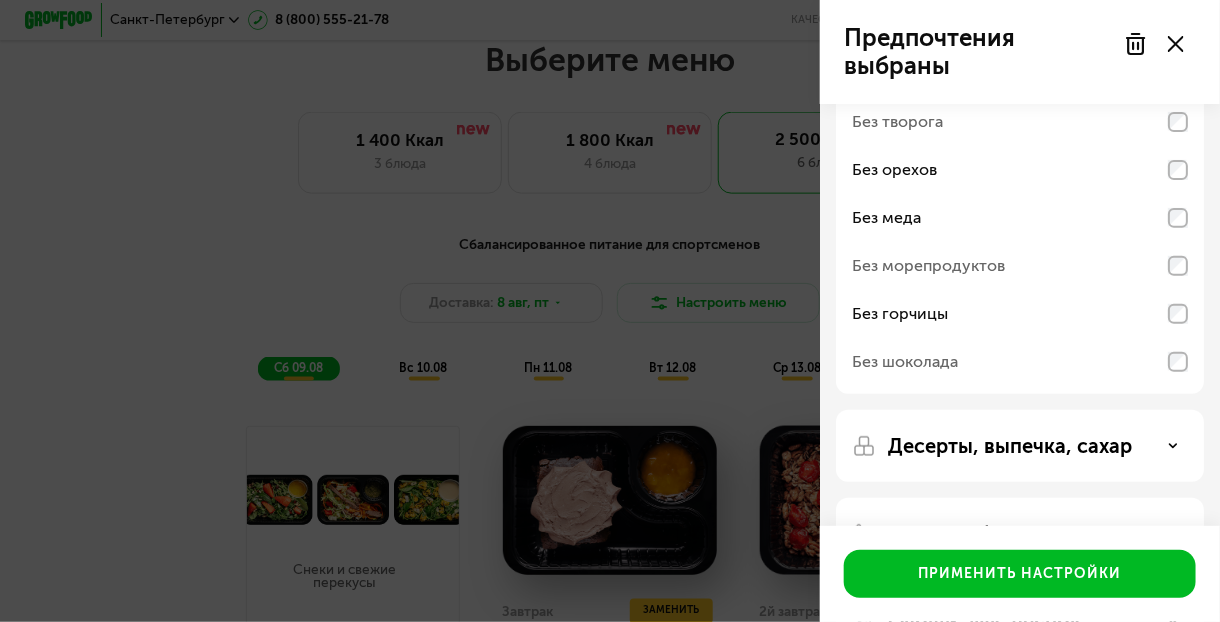 scroll, scrollTop: 117, scrollLeft: 0, axis: vertical 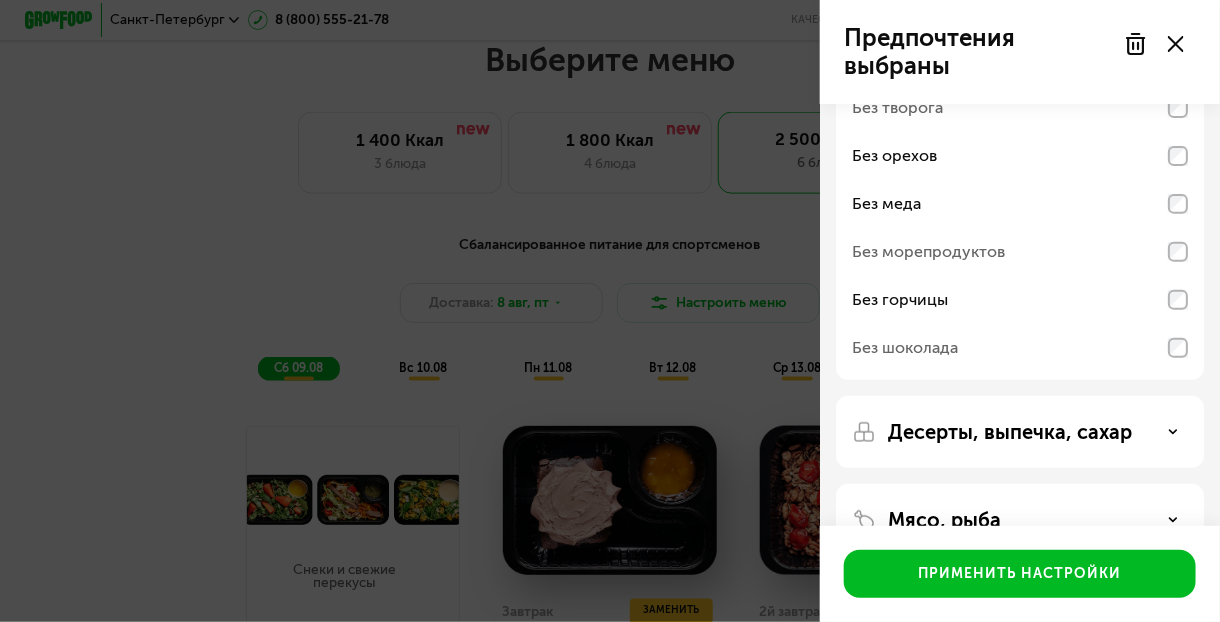click on "Без шоколада" 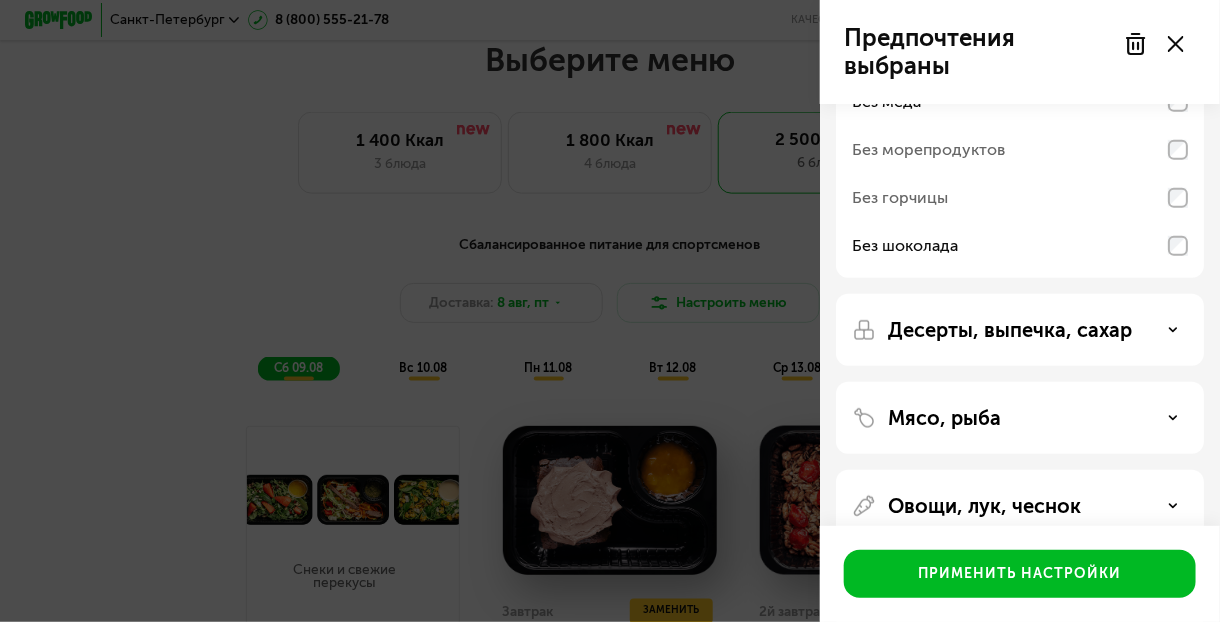 scroll, scrollTop: 221, scrollLeft: 0, axis: vertical 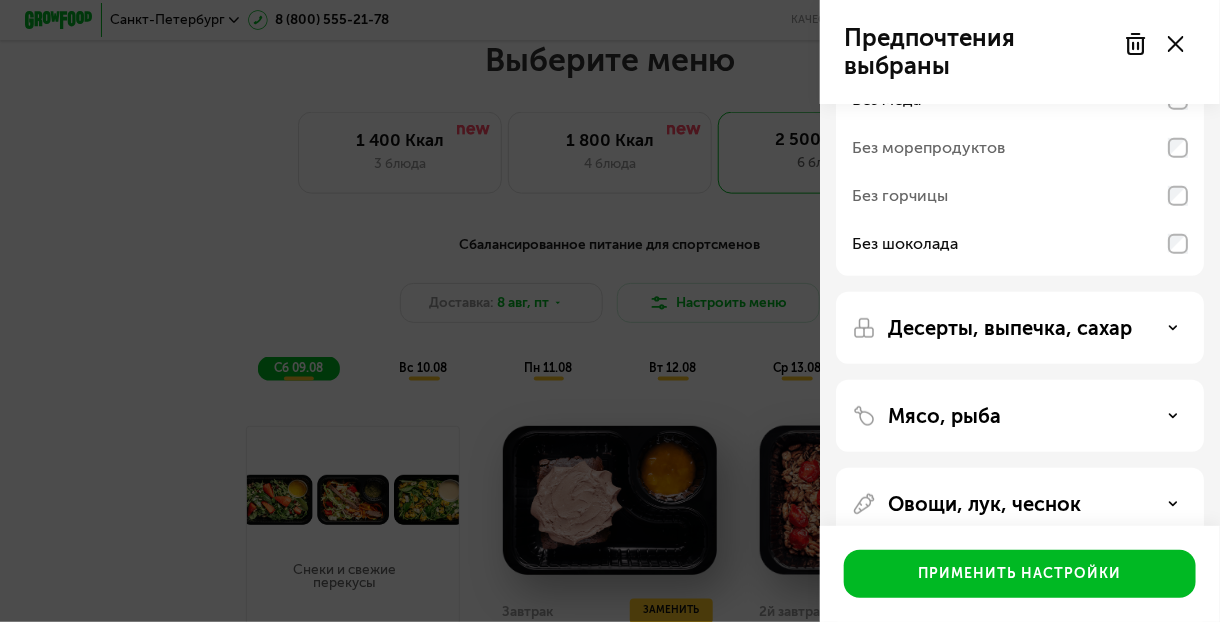 click on "Десерты, выпечка, сахар" at bounding box center (1020, 328) 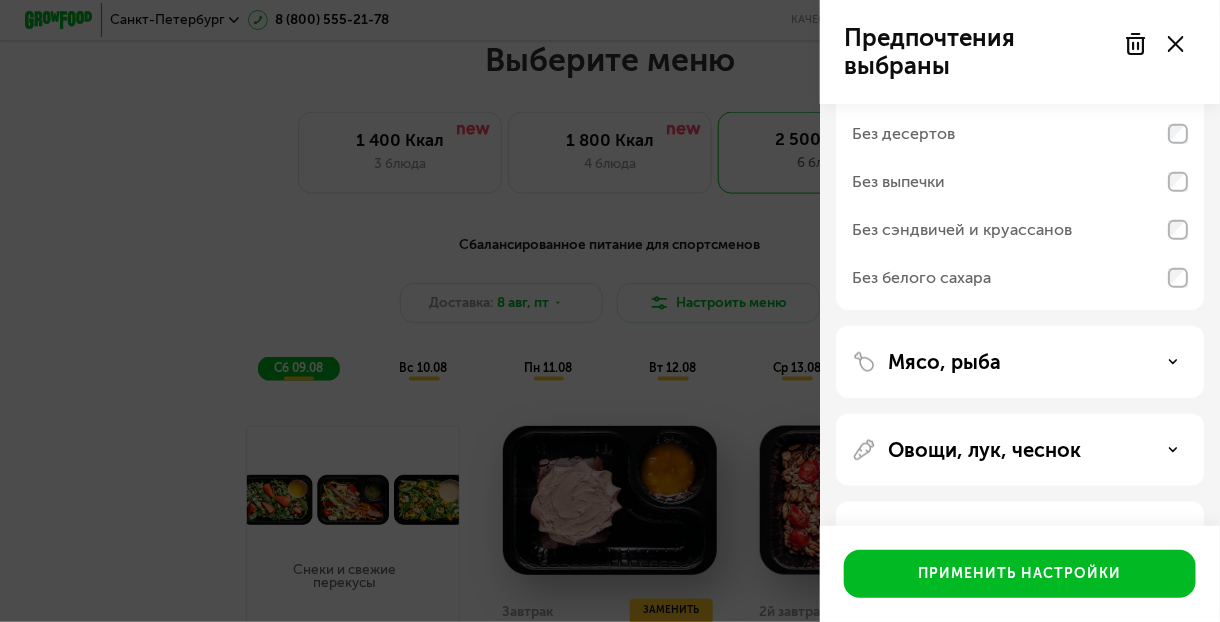 scroll, scrollTop: 520, scrollLeft: 0, axis: vertical 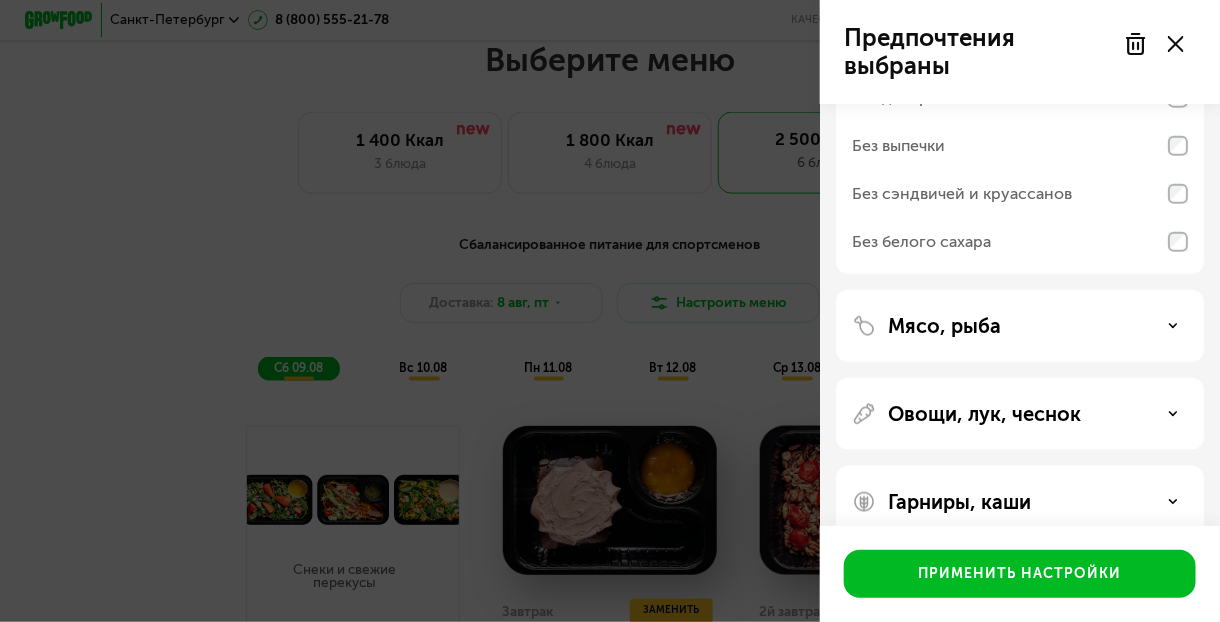 click on "Мясо, рыба" at bounding box center [1020, 326] 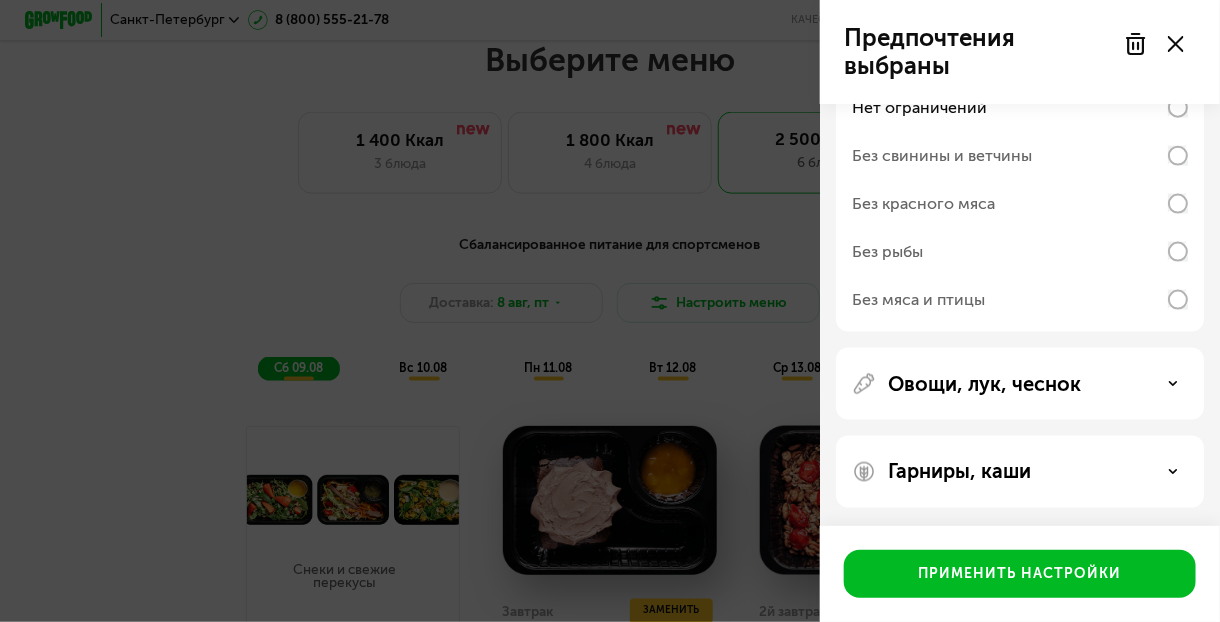 scroll, scrollTop: 808, scrollLeft: 0, axis: vertical 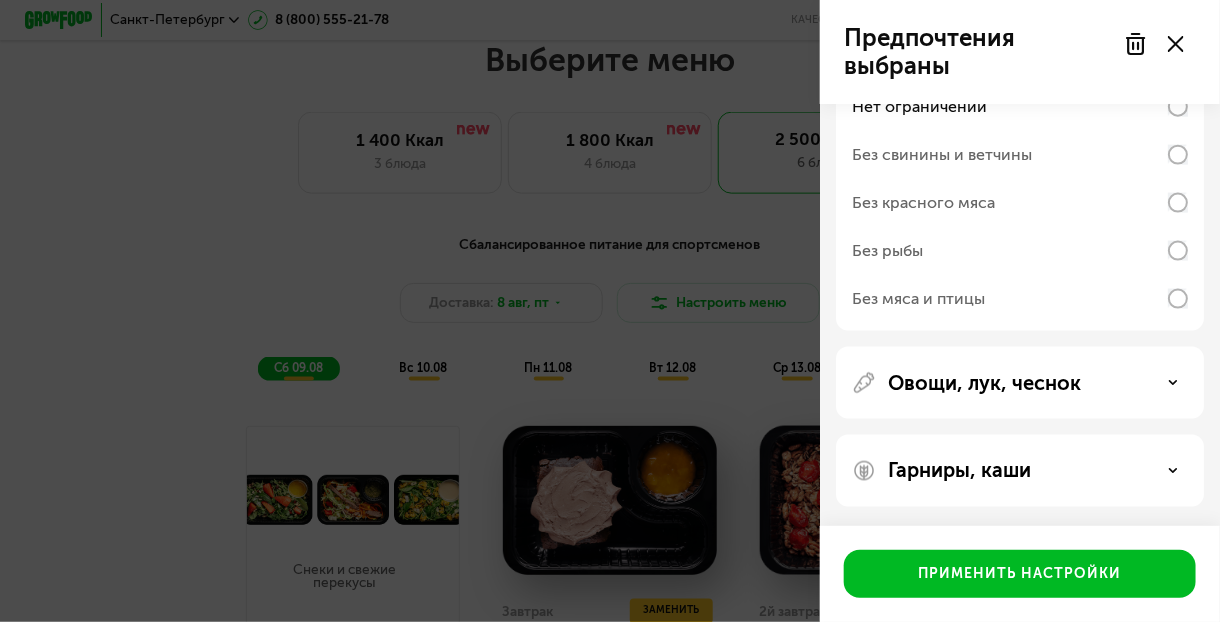click on "Овощи, лук, чеснок" 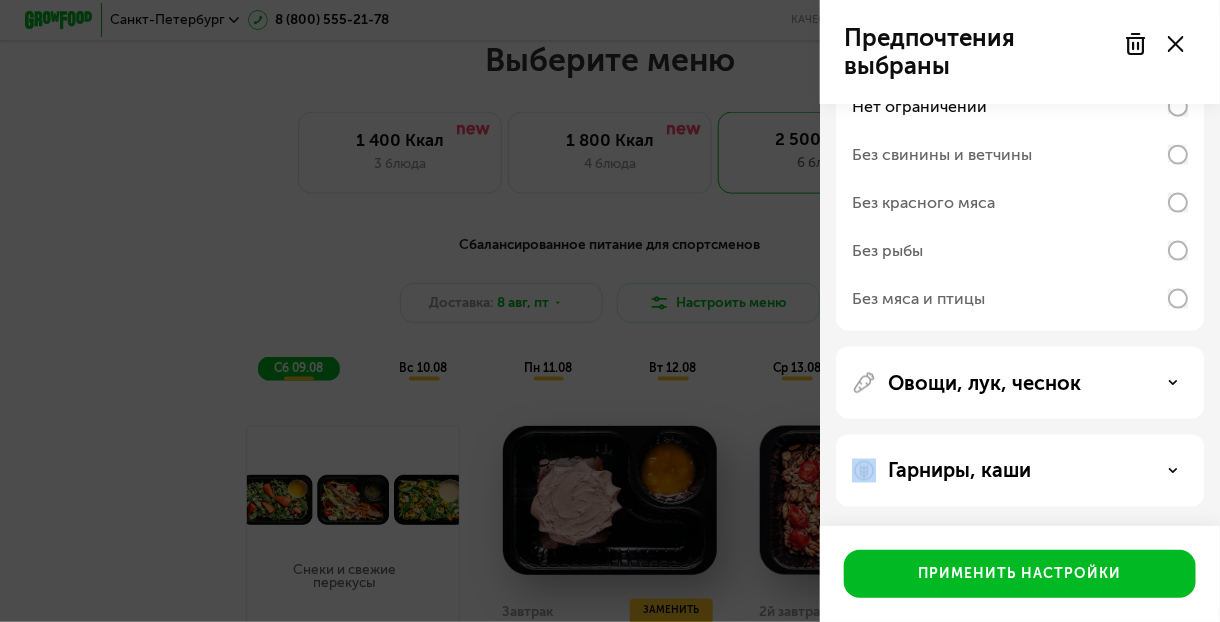 drag, startPoint x: 1118, startPoint y: 399, endPoint x: 1133, endPoint y: 388, distance: 18.601076 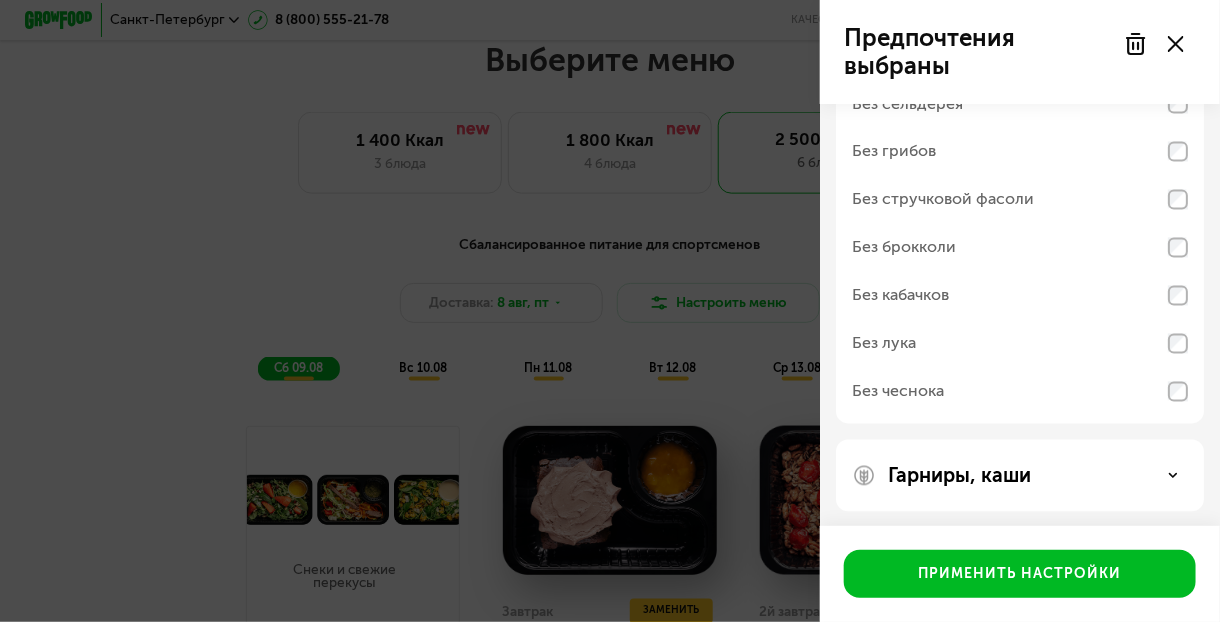scroll, scrollTop: 1160, scrollLeft: 0, axis: vertical 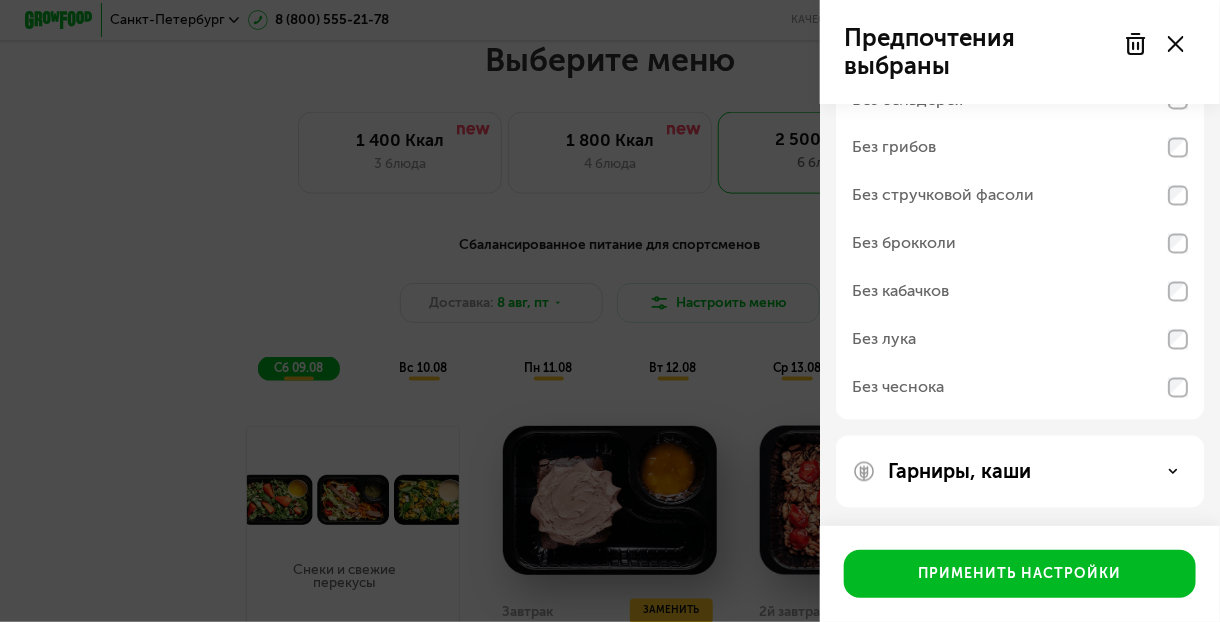 click on "Гарниры, каши" 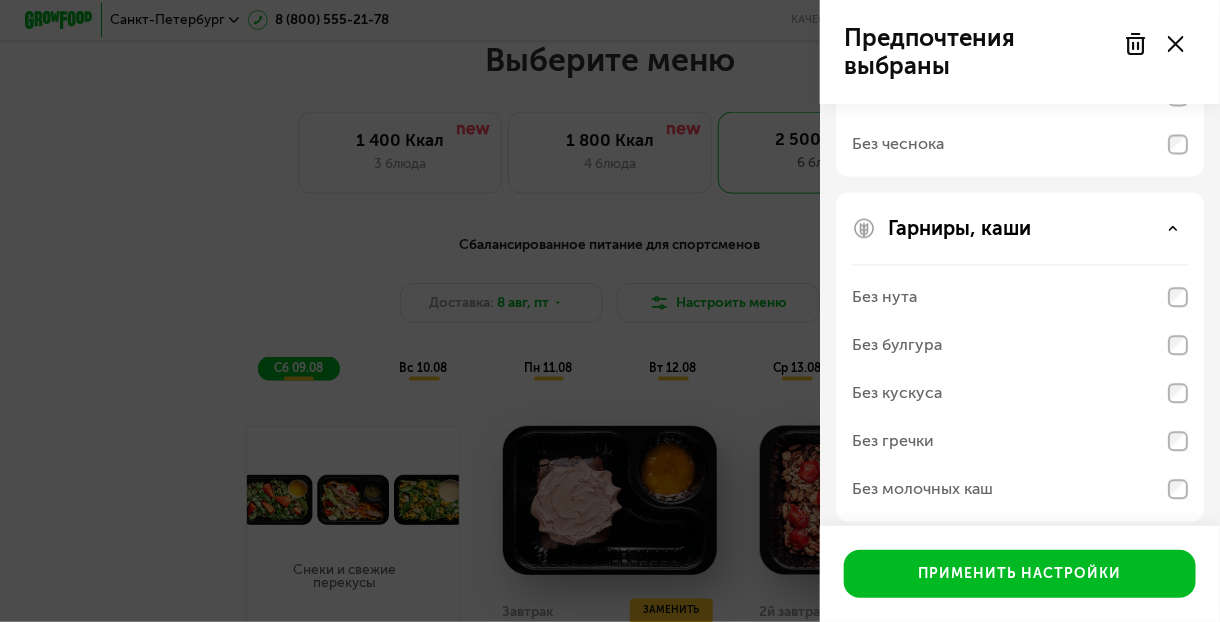 scroll, scrollTop: 1418, scrollLeft: 0, axis: vertical 